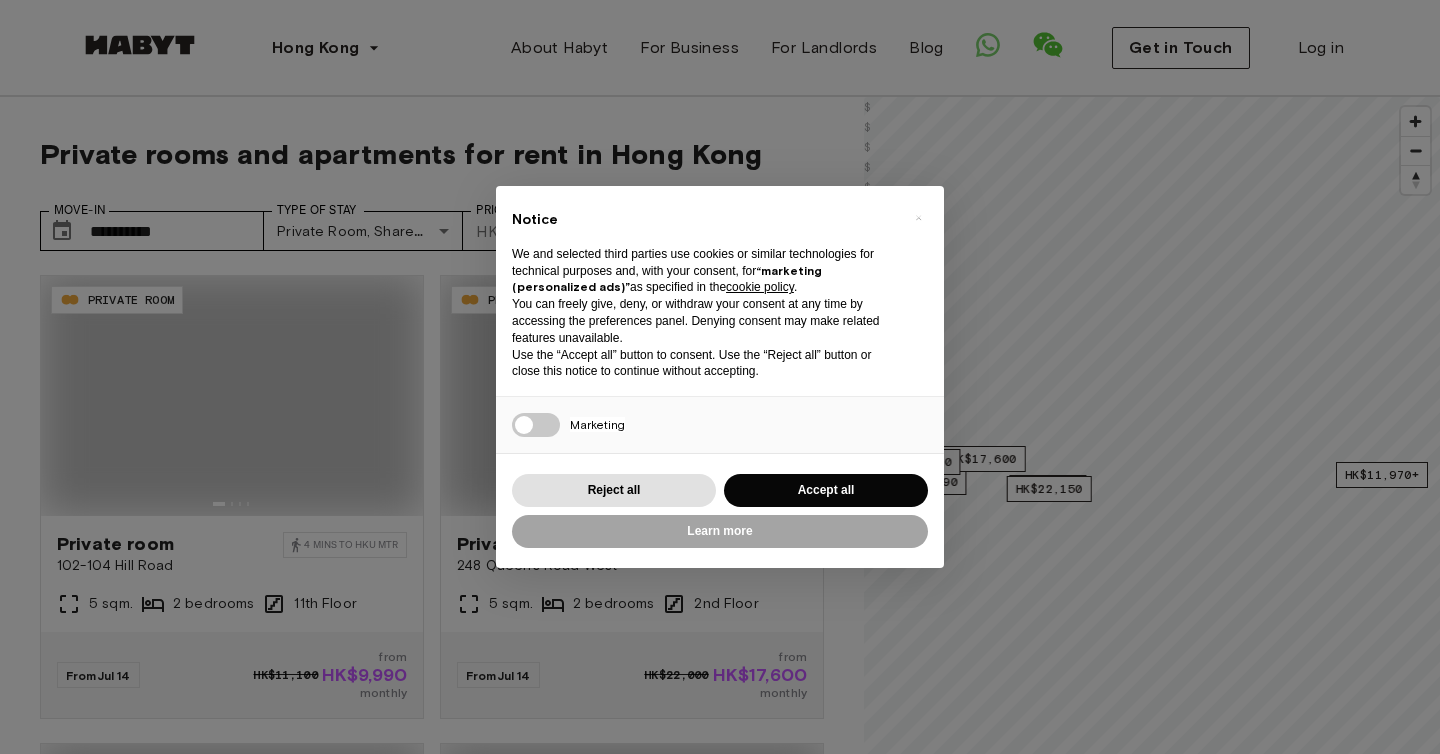 scroll, scrollTop: 0, scrollLeft: 0, axis: both 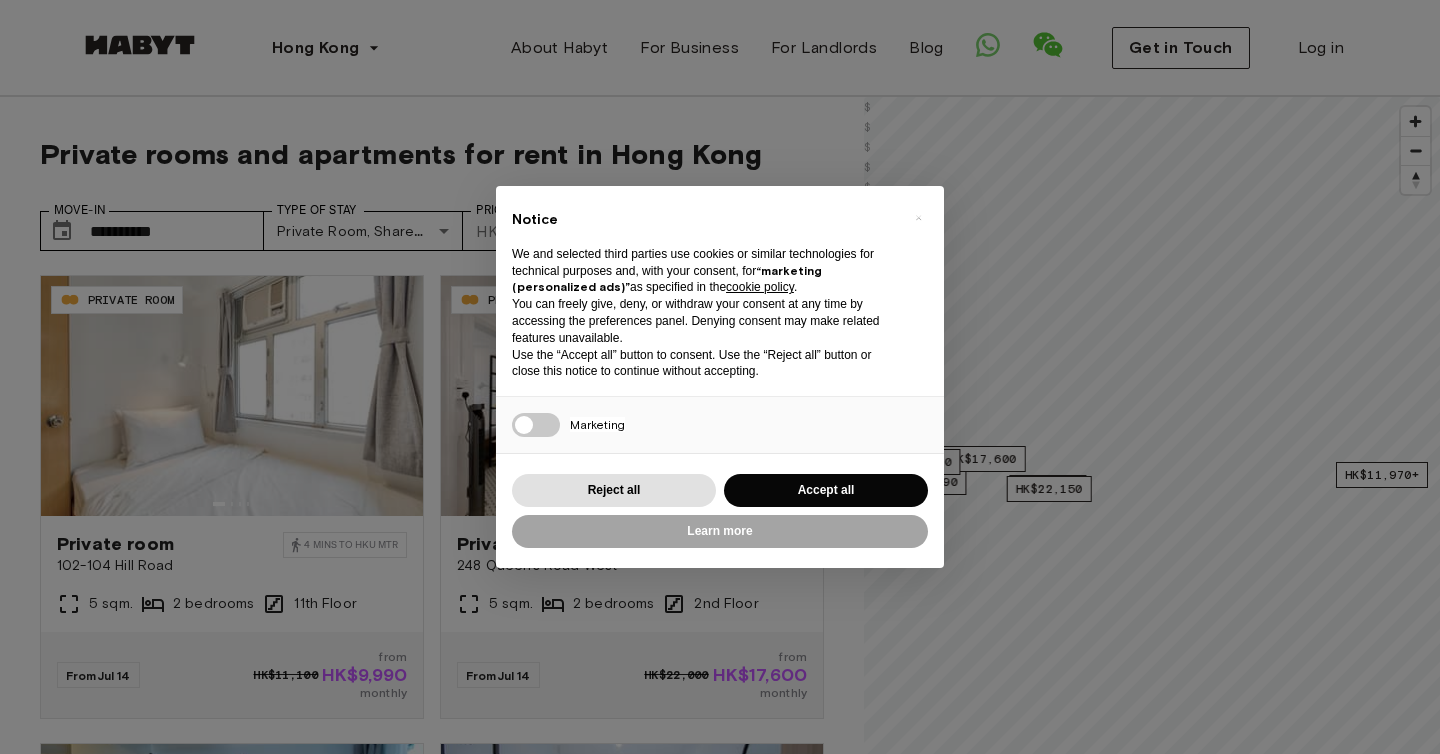click on "Reject all Accept all" at bounding box center (720, 490) 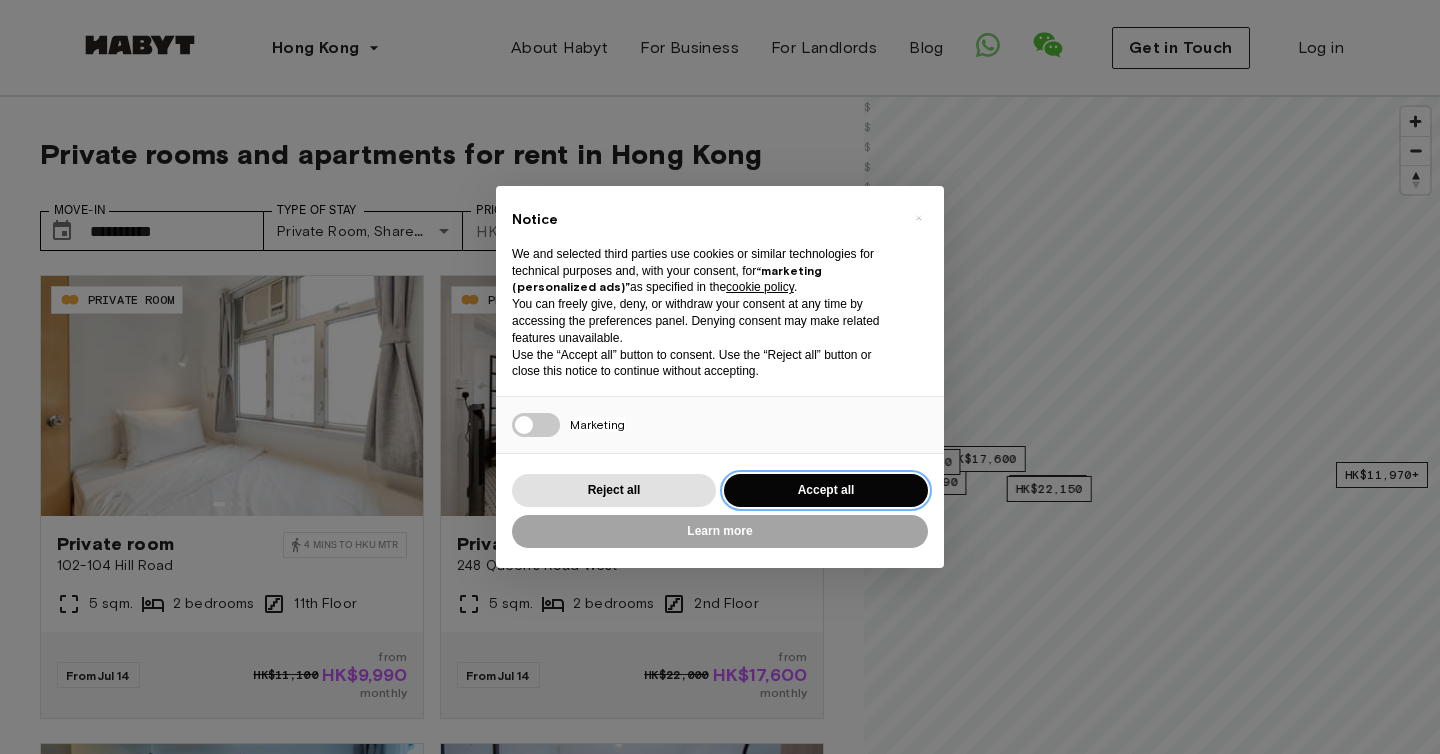 click on "Accept all" at bounding box center [826, 490] 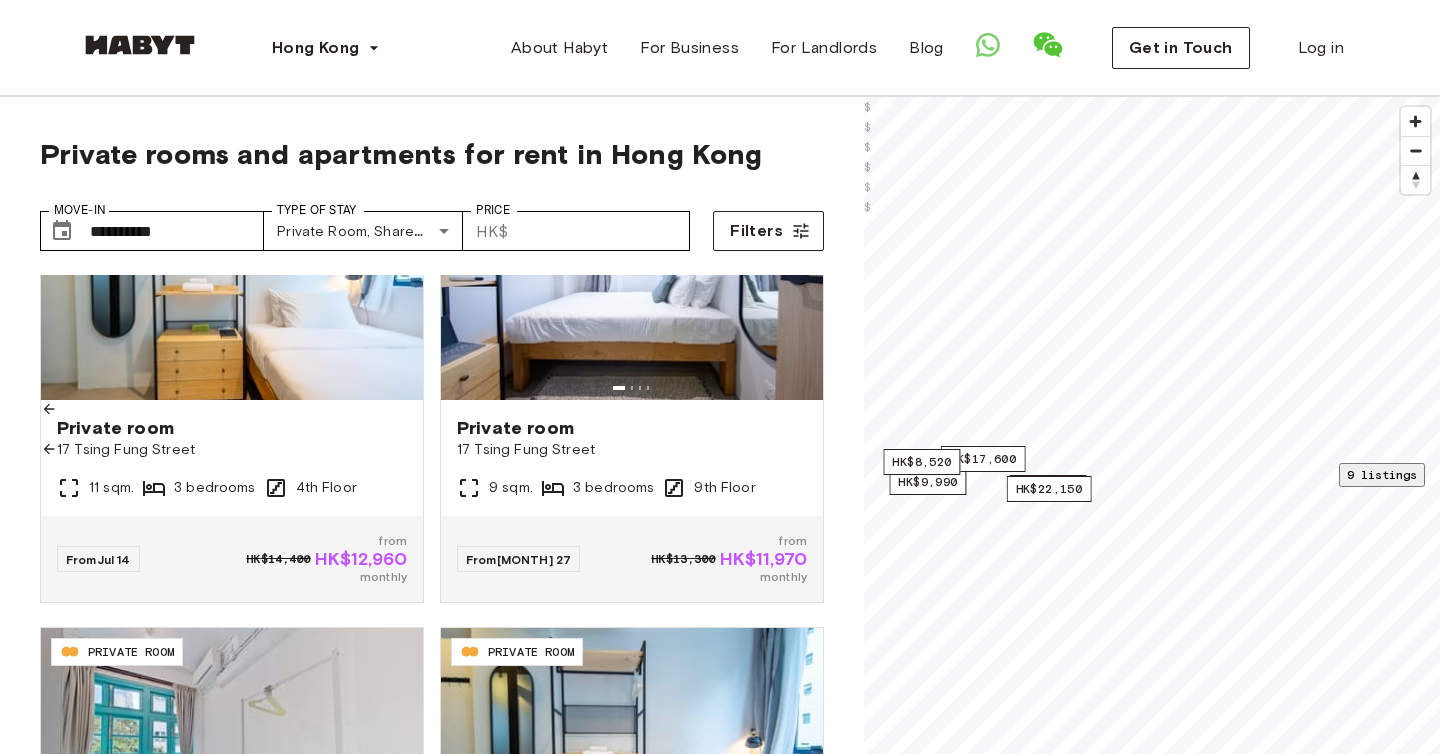 scroll, scrollTop: 0, scrollLeft: 0, axis: both 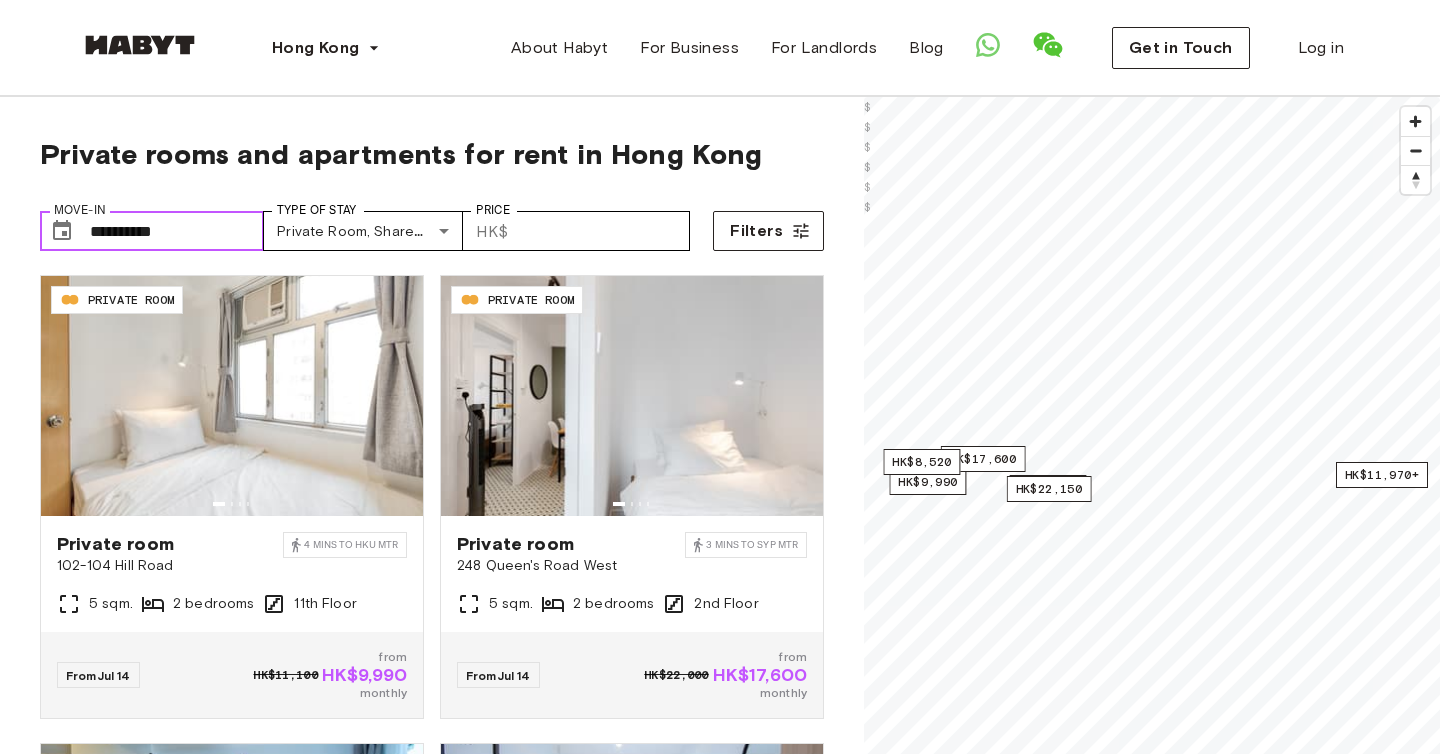 click on "**********" at bounding box center (177, 231) 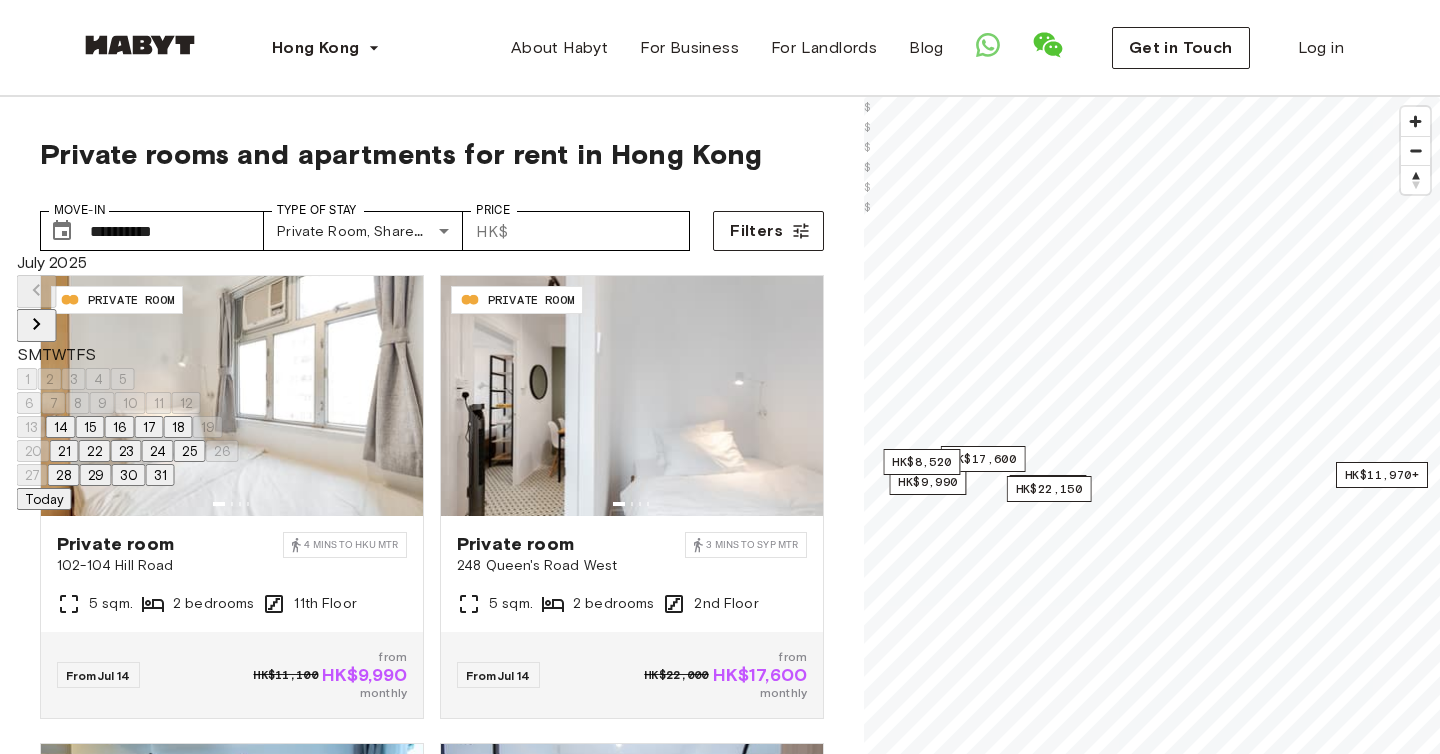 click 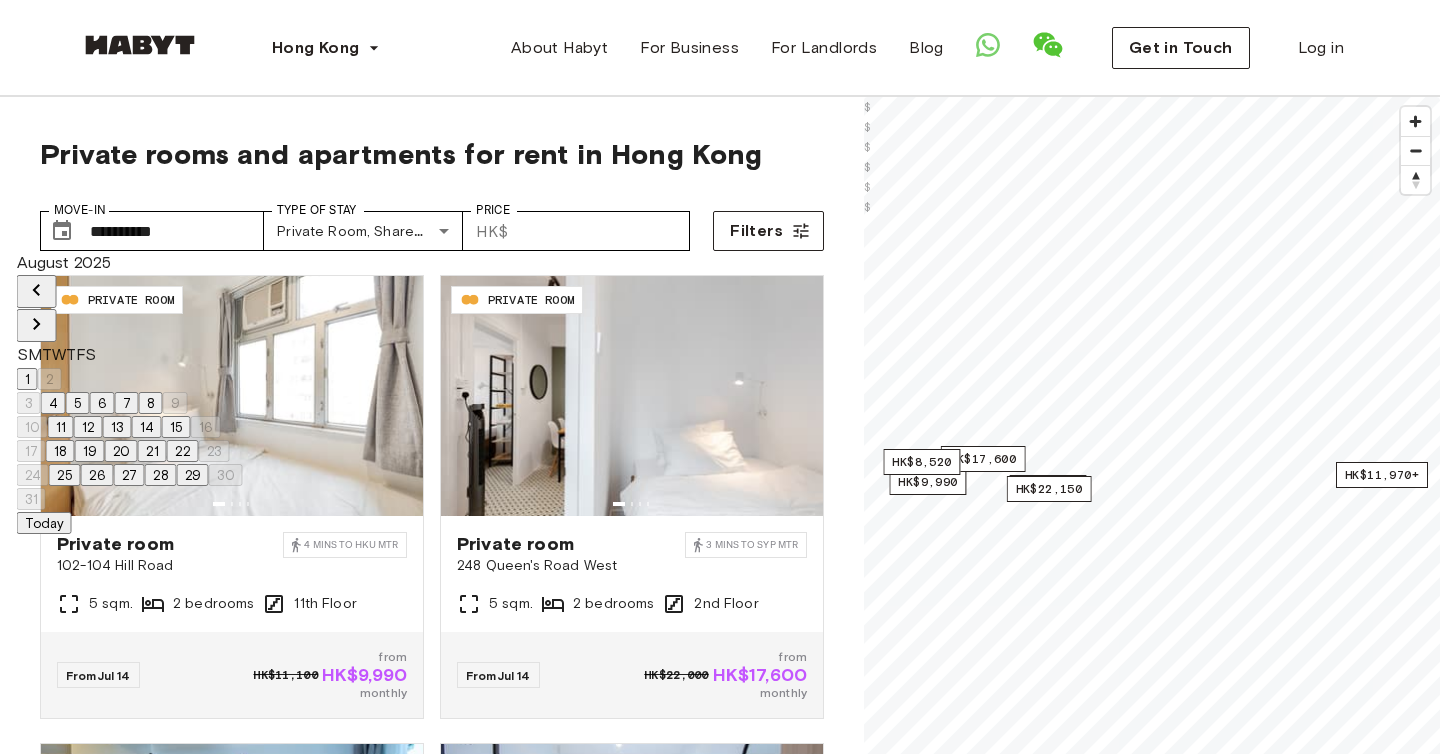 click 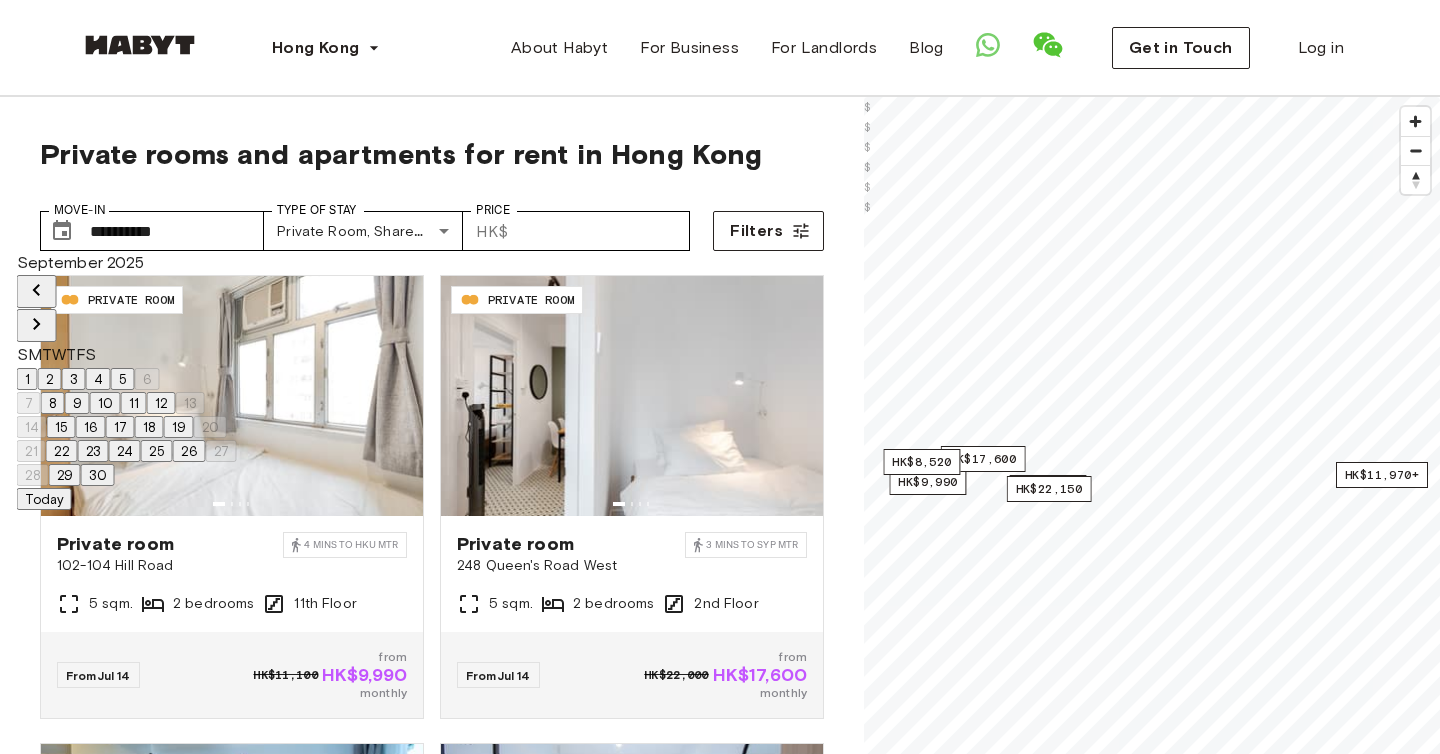 click 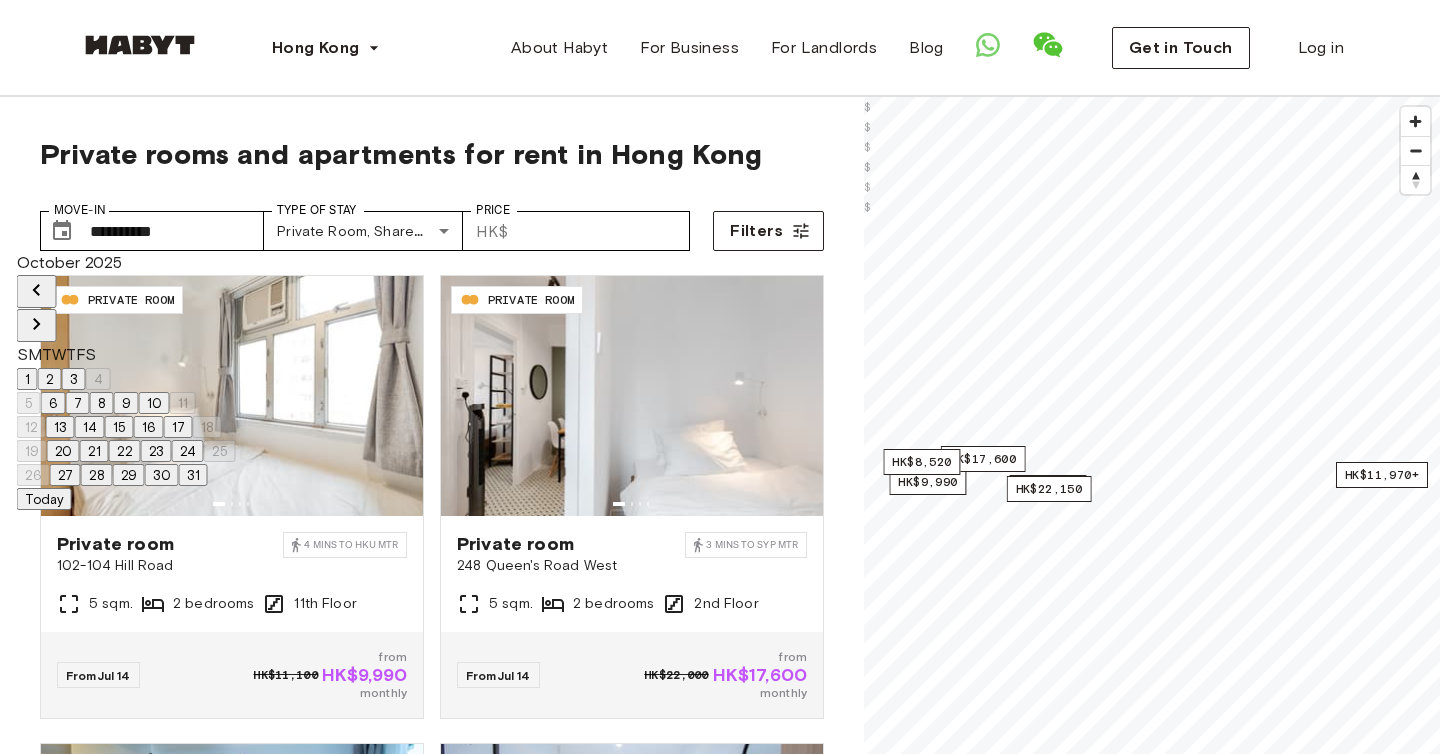 click 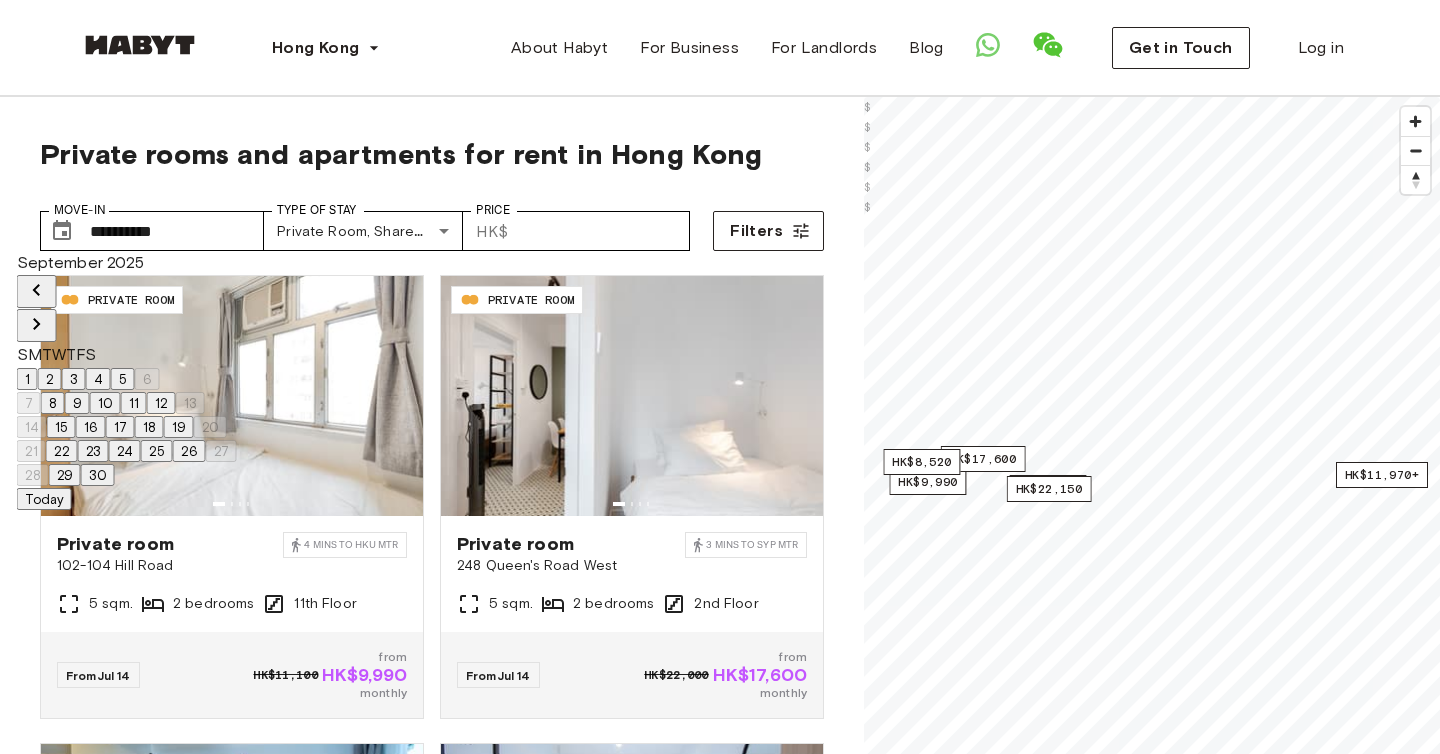 click at bounding box center (37, 325) 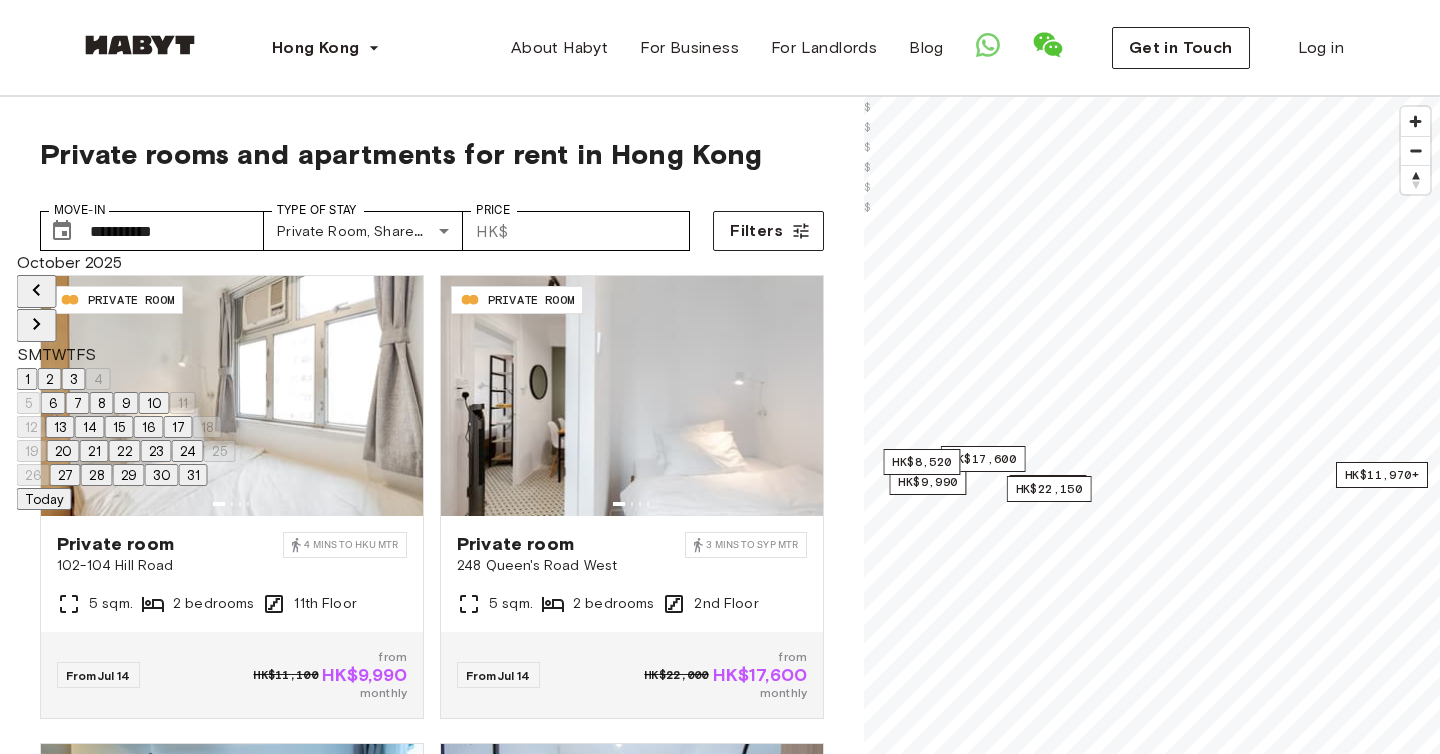 click 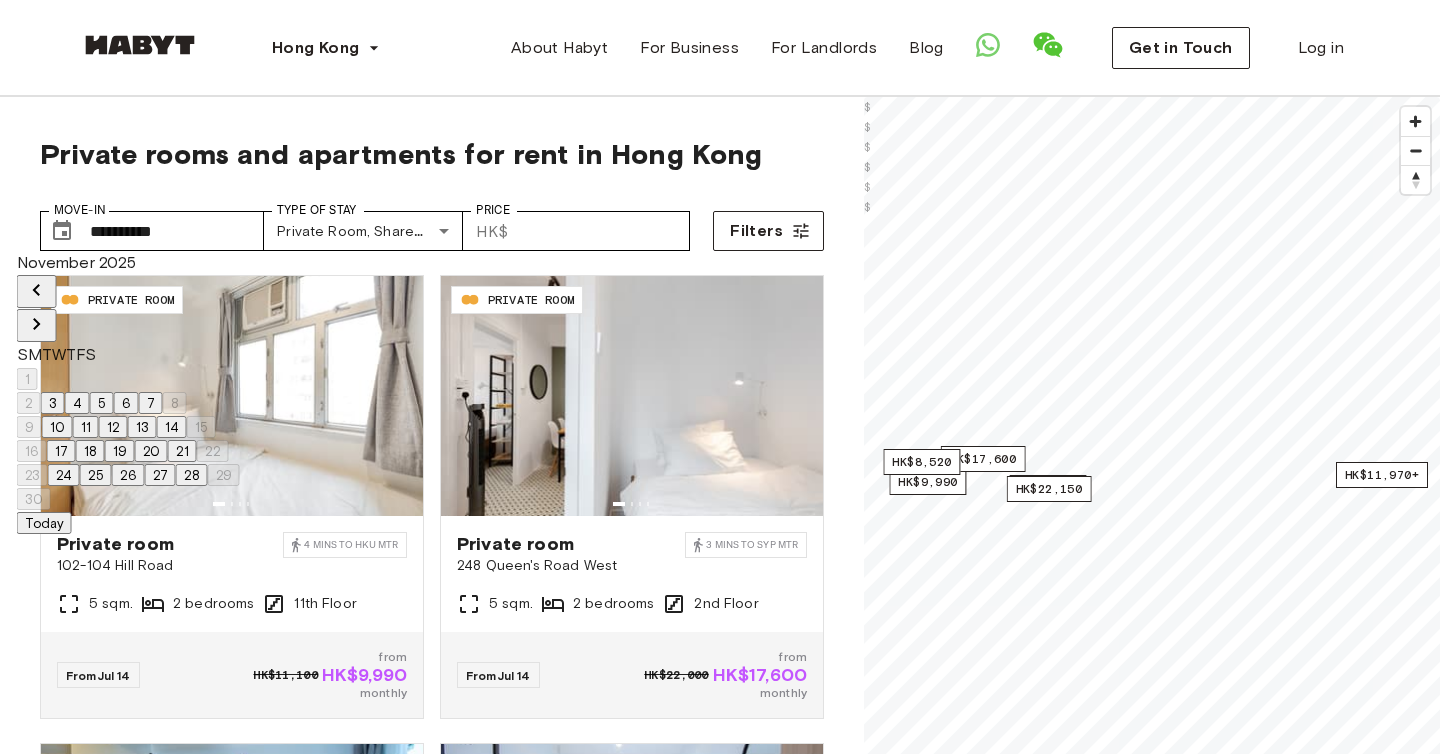 click on "17" at bounding box center (61, 451) 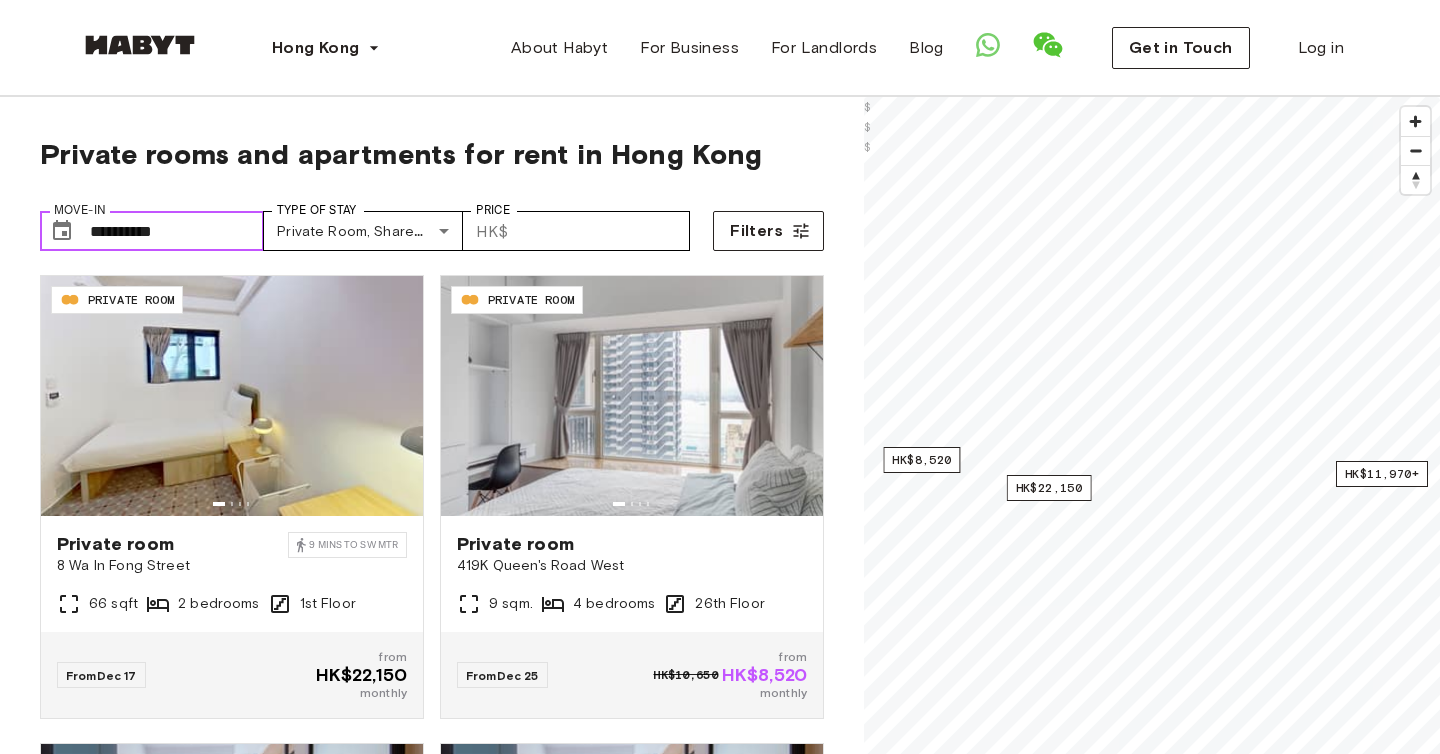 click on "**********" at bounding box center (177, 231) 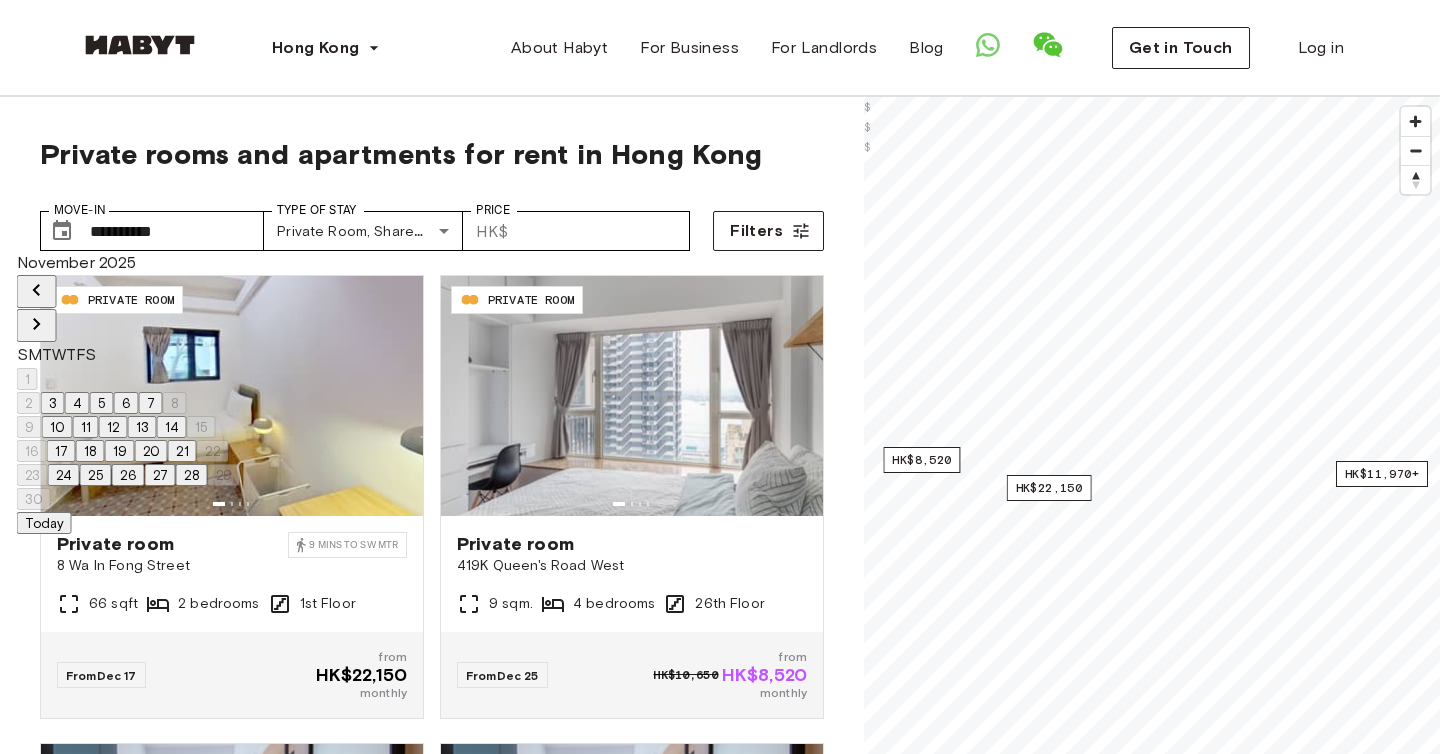 click on "28" at bounding box center [192, 475] 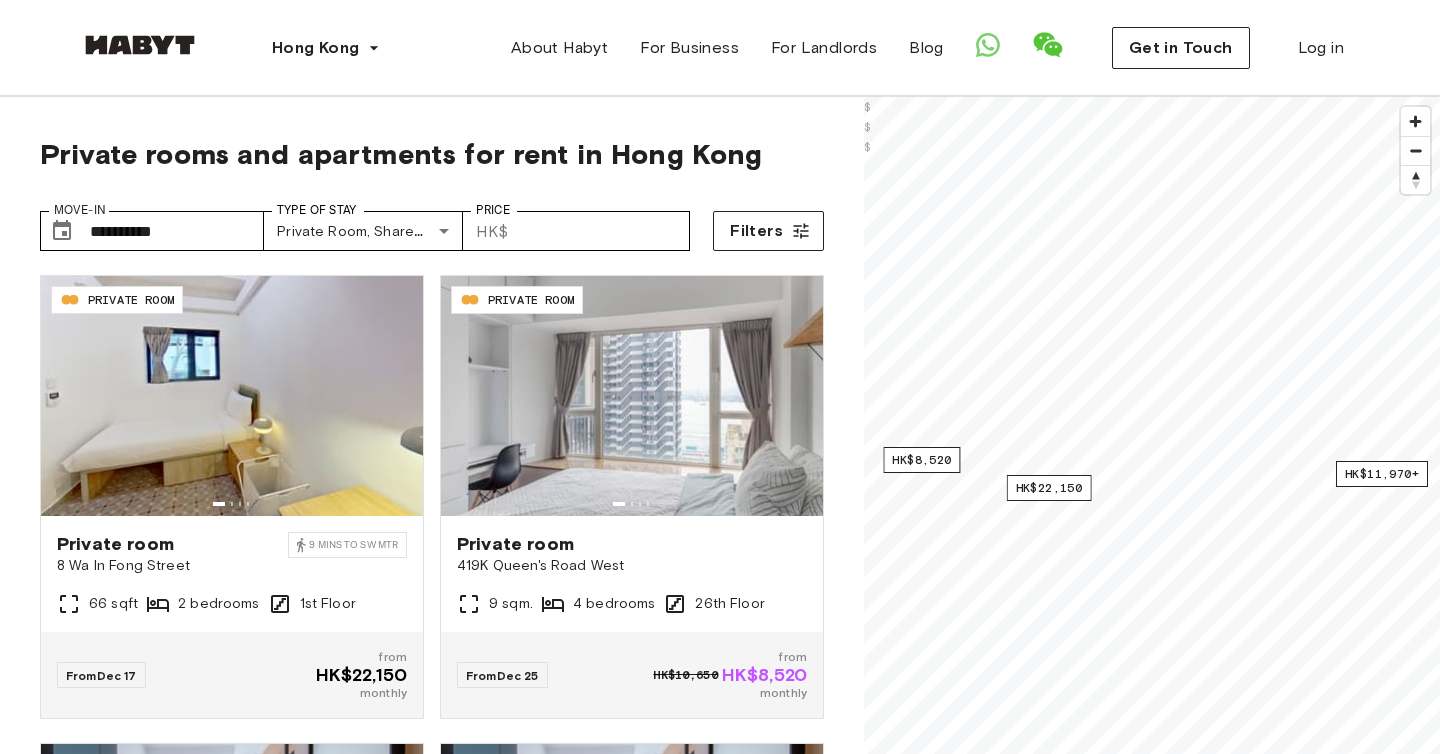 click on "**********" at bounding box center [432, 223] 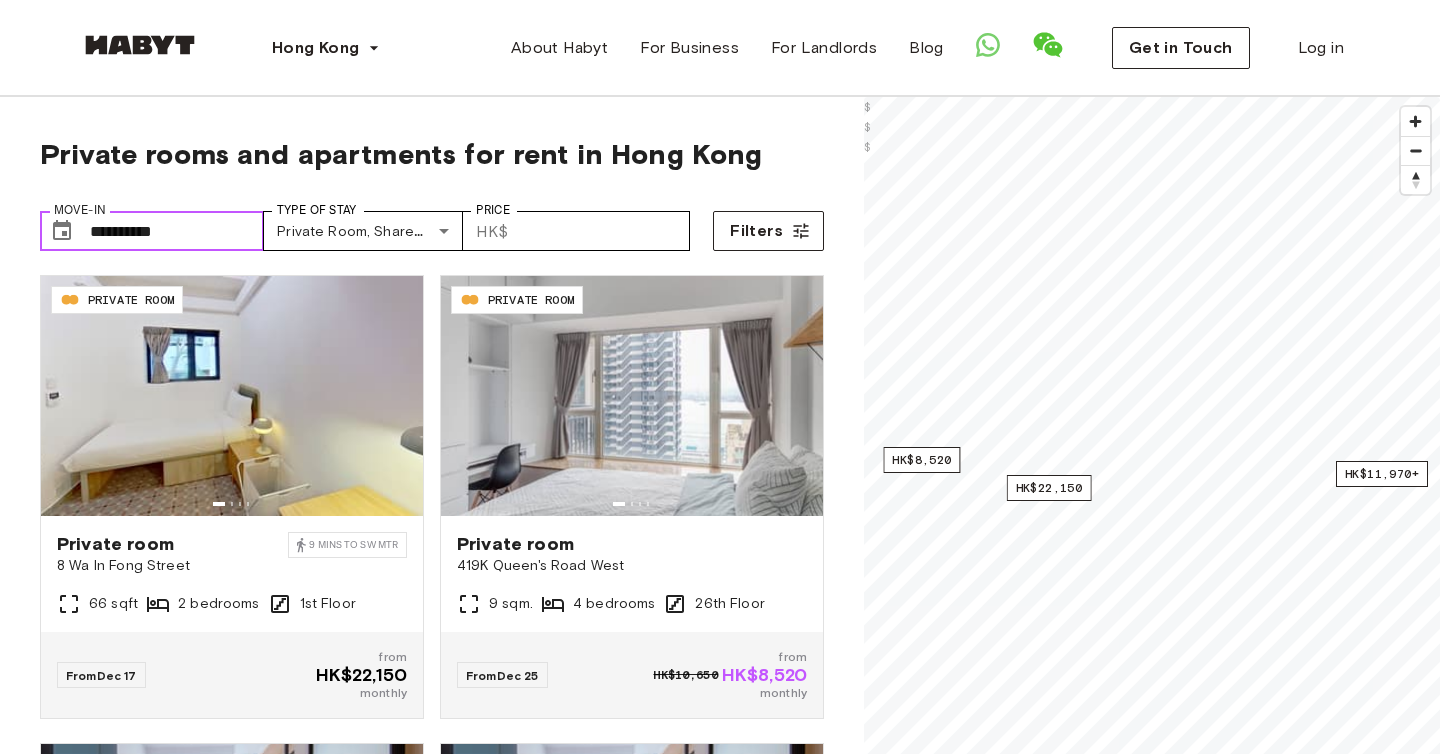 click on "**********" at bounding box center [177, 231] 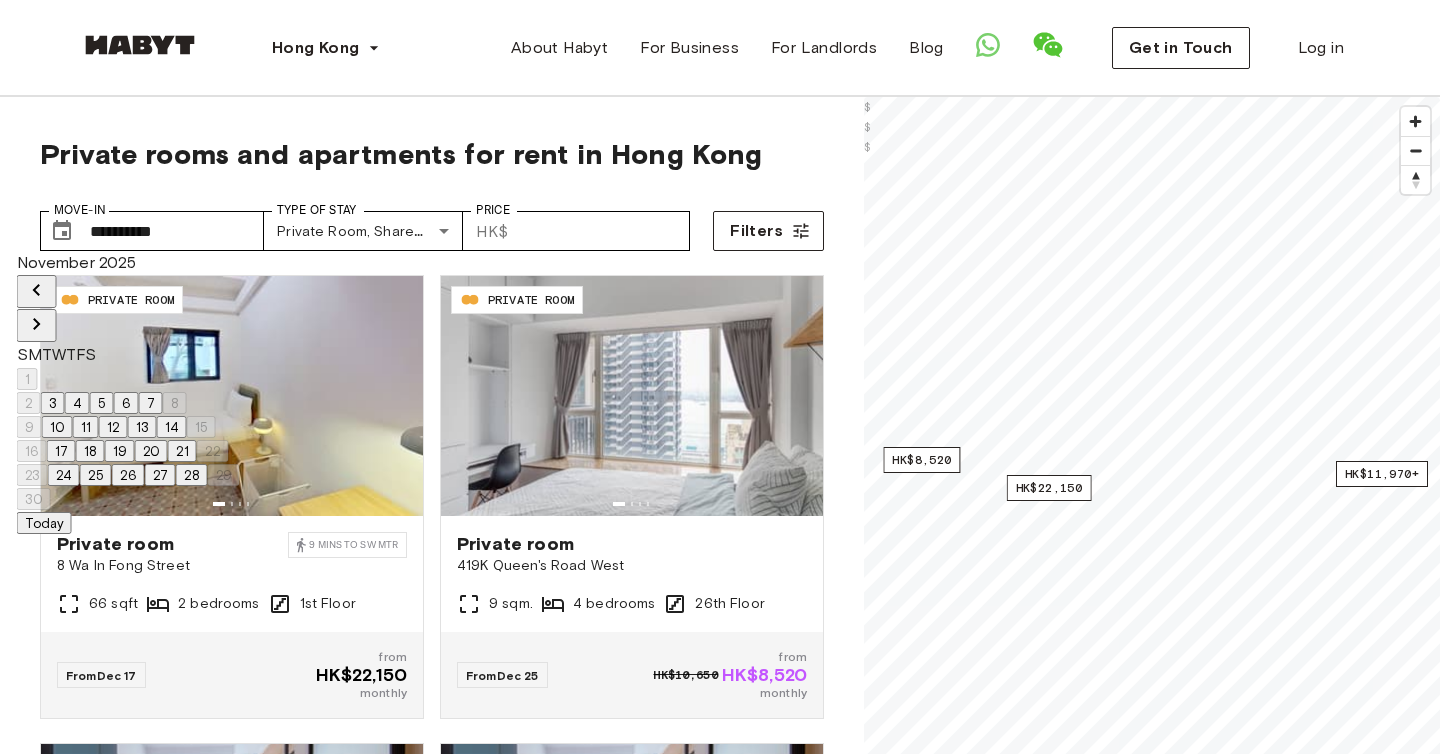 click on "17" at bounding box center (61, 451) 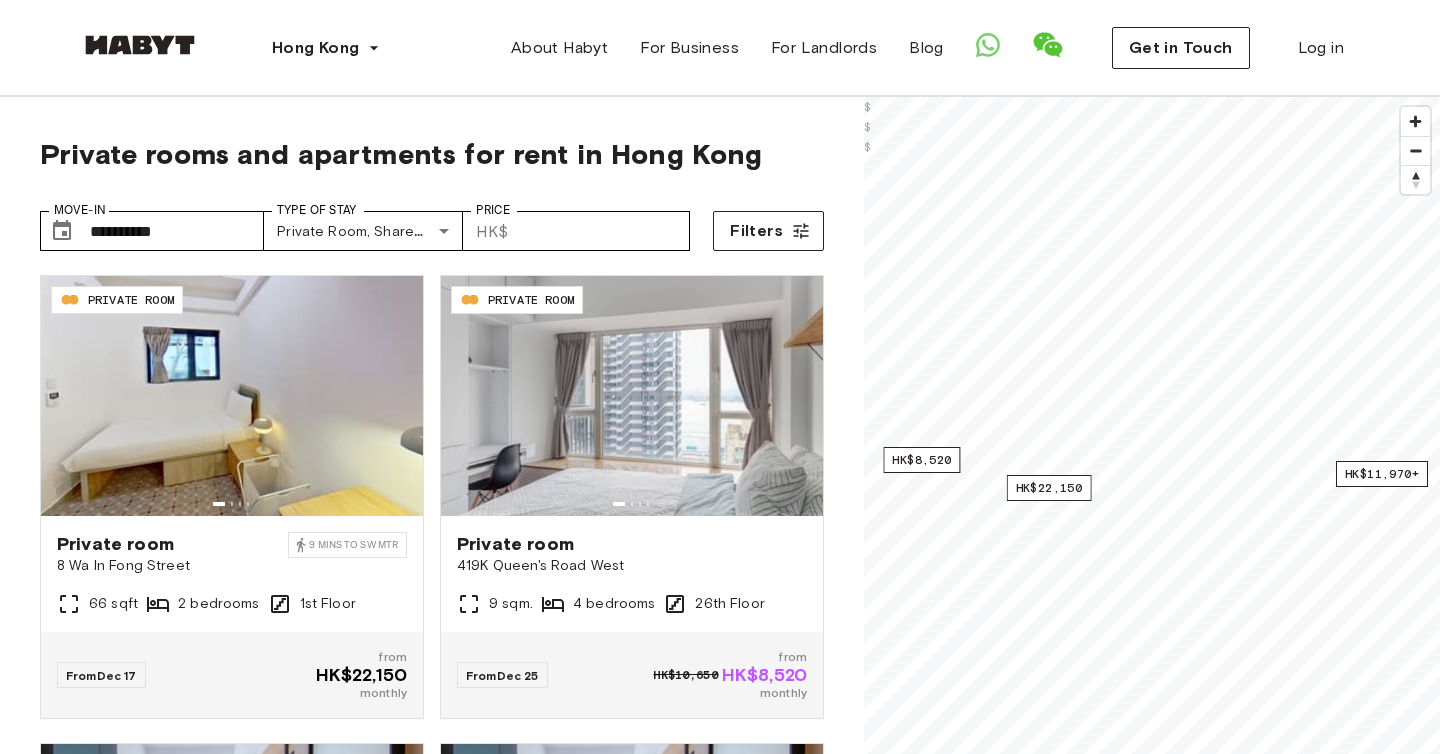 type on "**********" 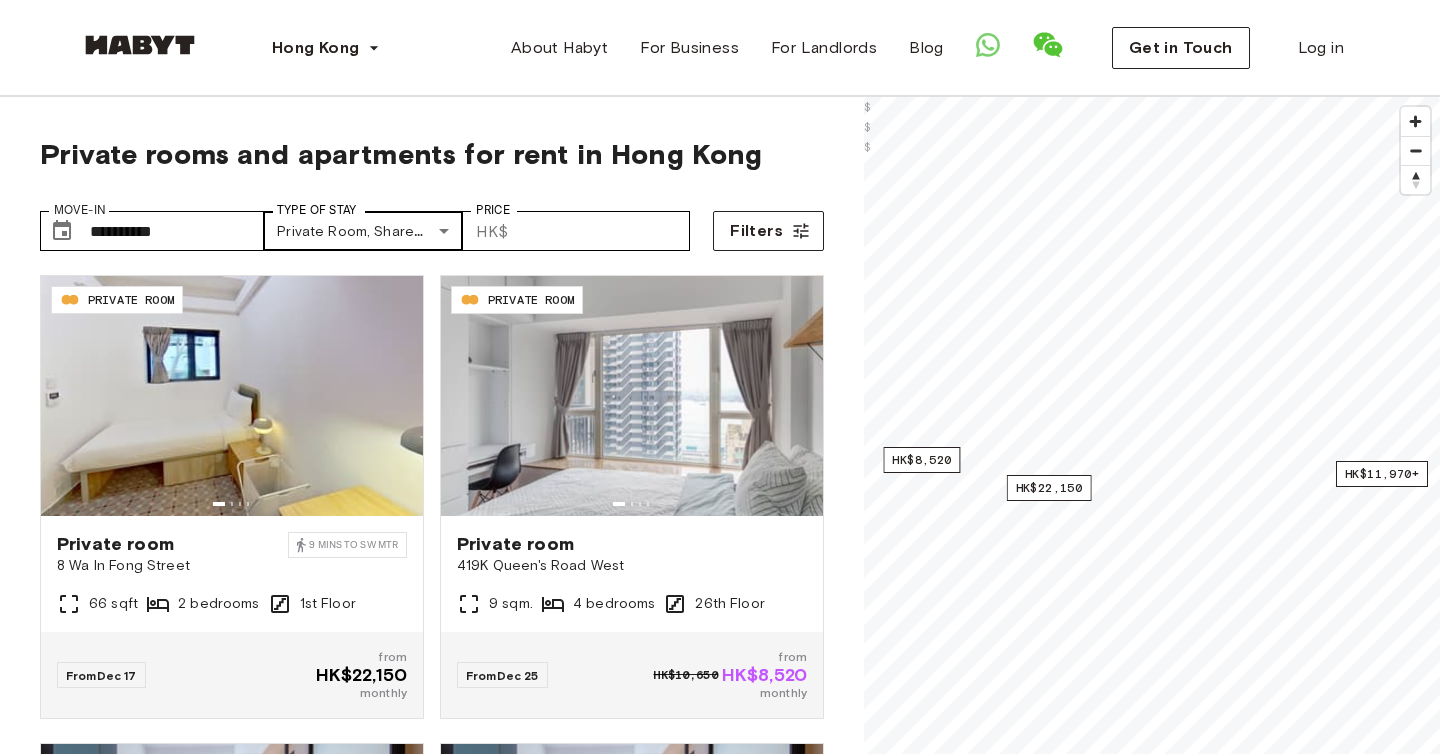 click on "**********" at bounding box center [720, 2342] 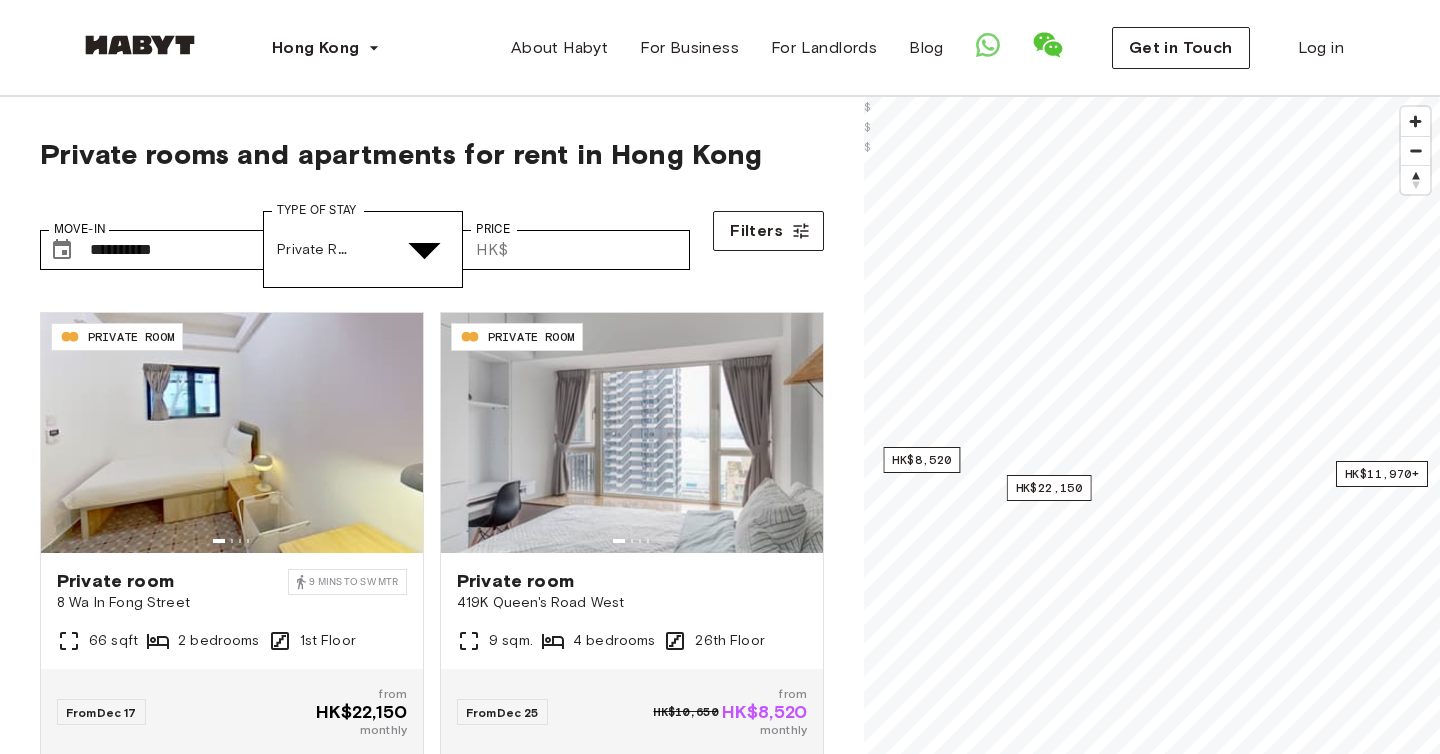 click on "Shared Room" at bounding box center (740, 4924) 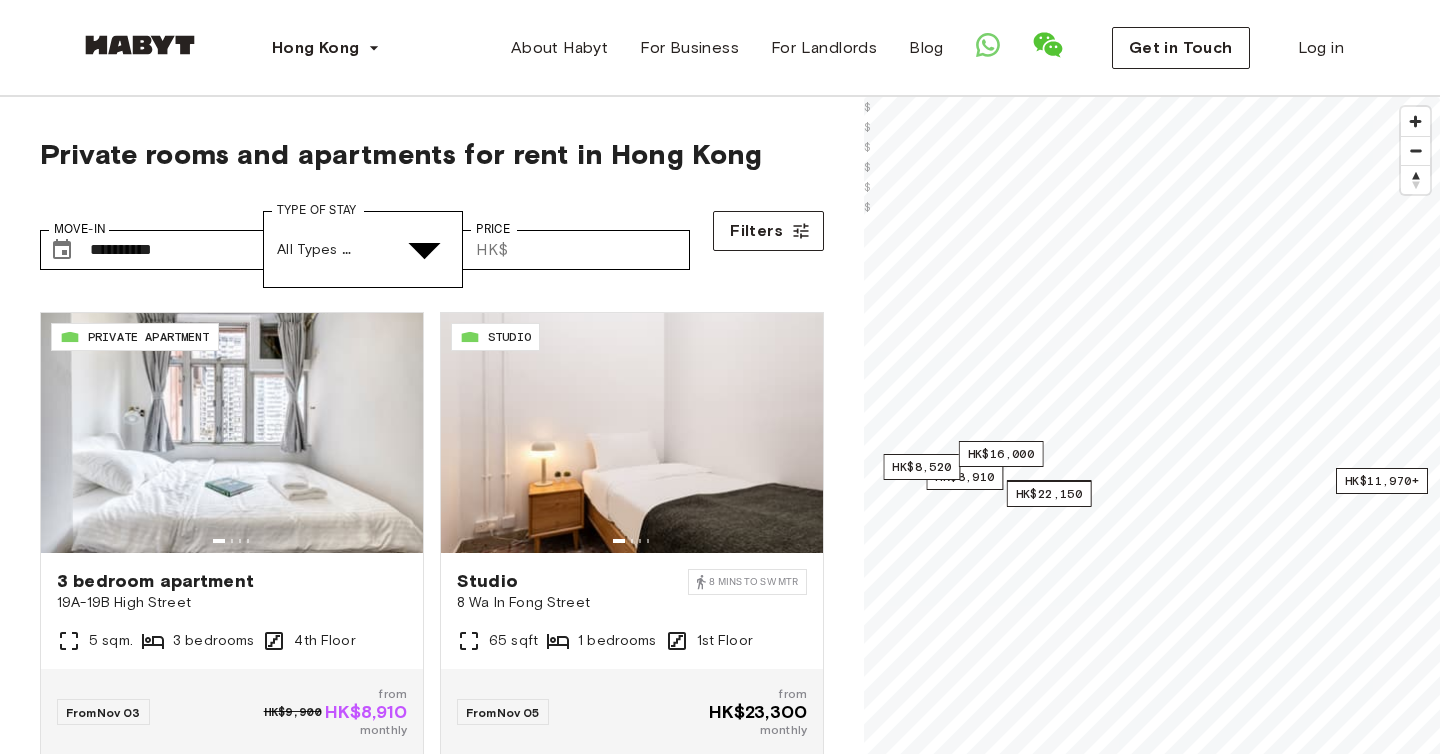 click on "Private apartment" at bounding box center [740, 5011] 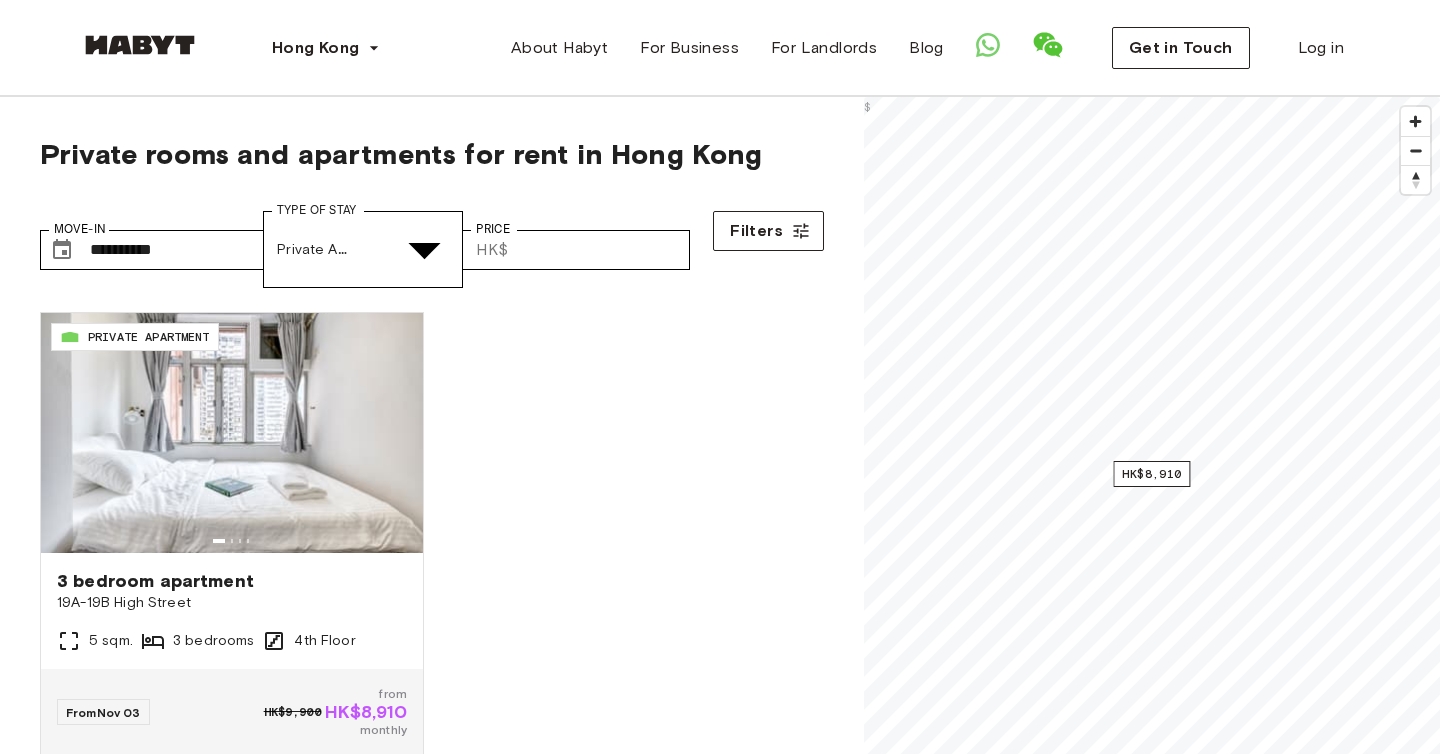 click at bounding box center [720, 4738] 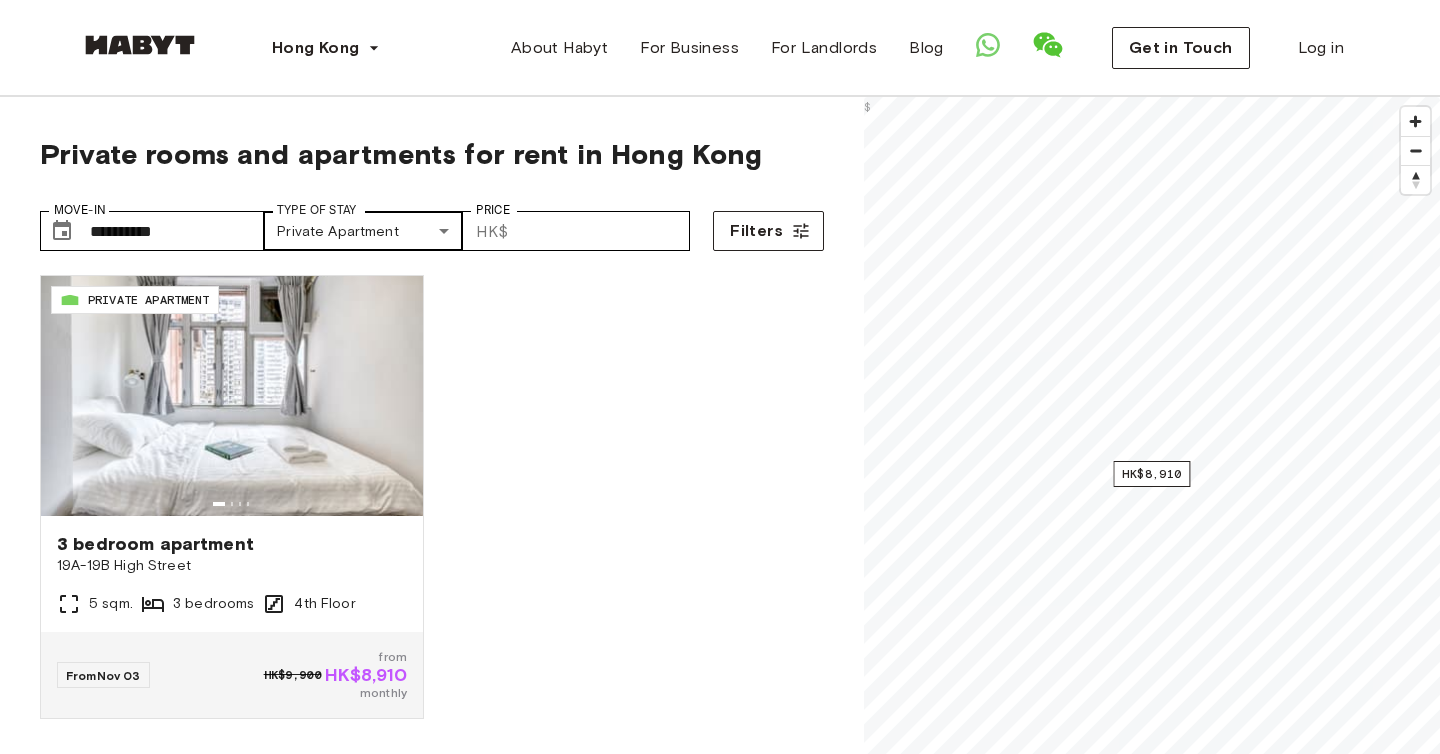 click on "**********" at bounding box center [720, 2342] 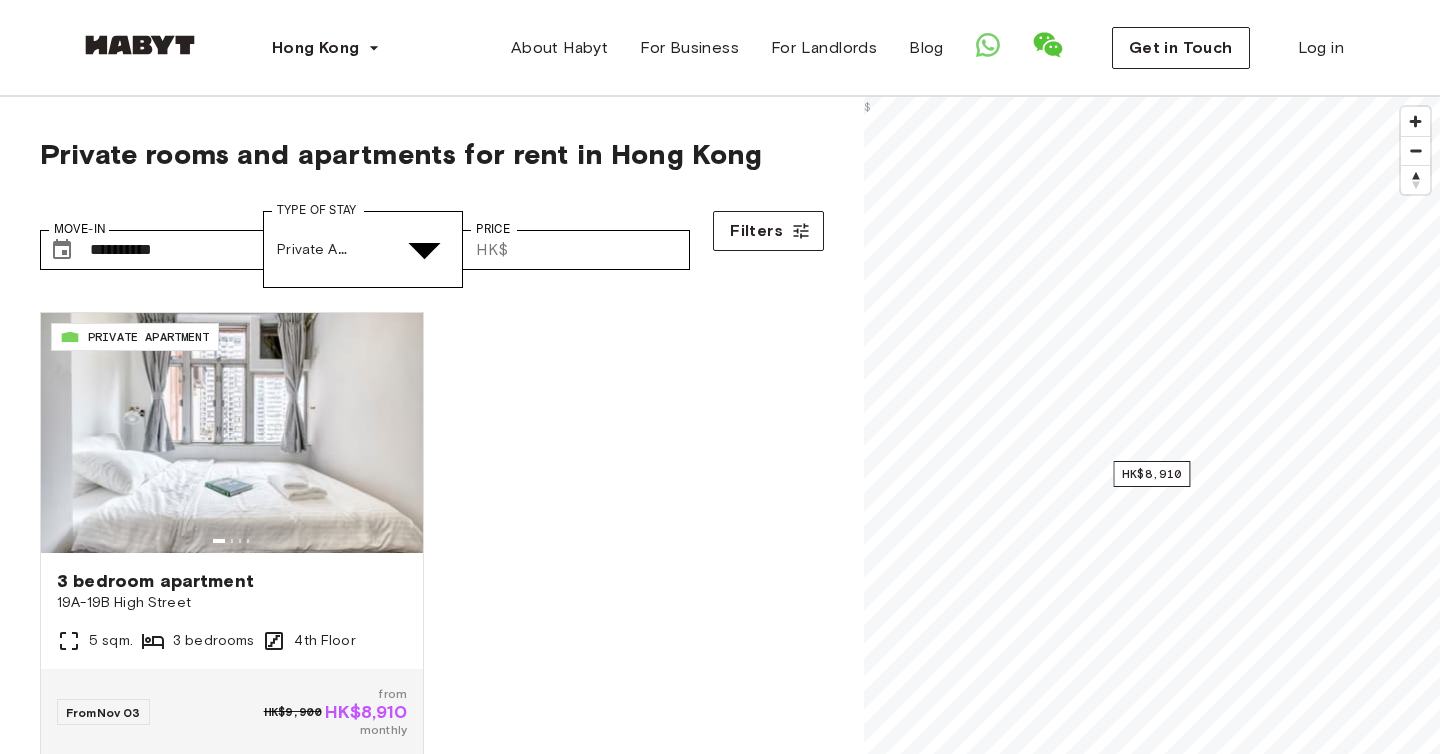 click on "Private Room" at bounding box center (740, 4837) 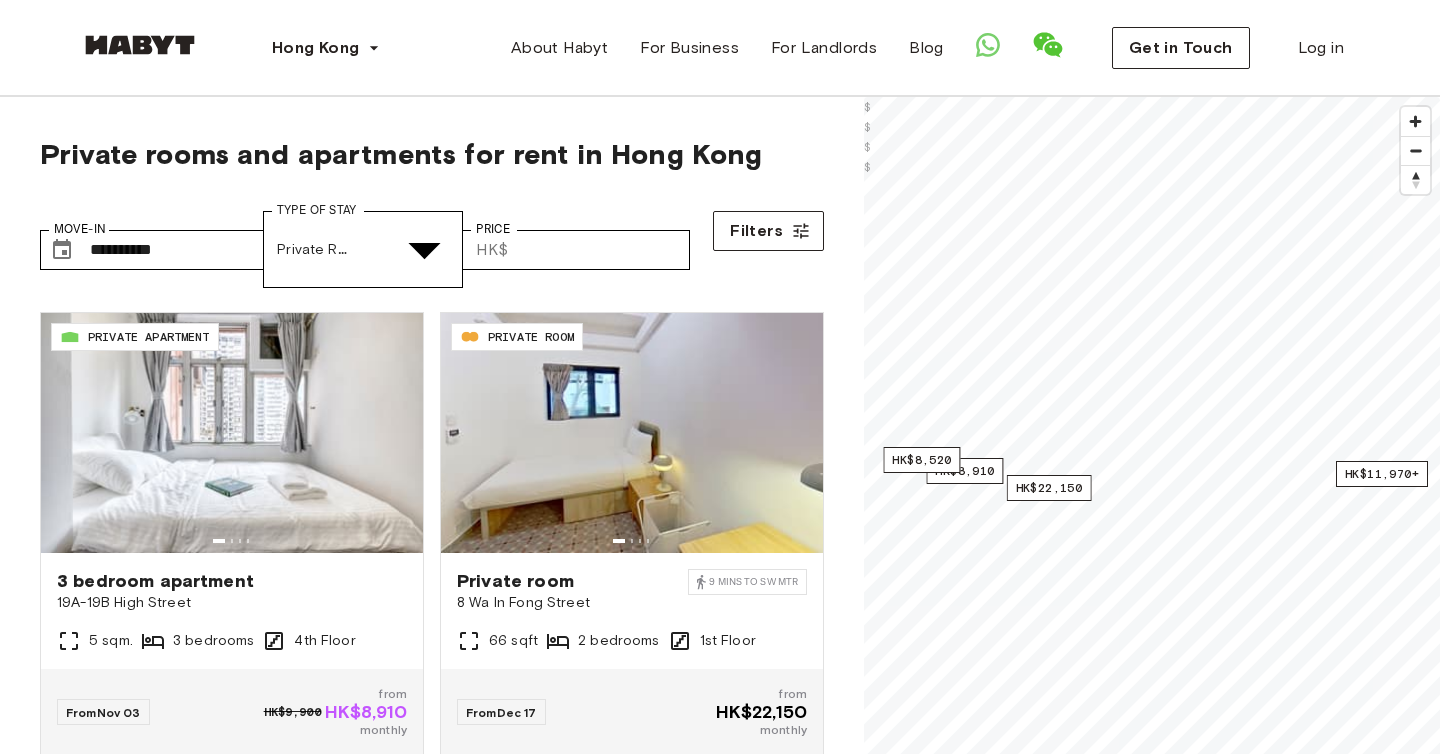 click on "Shared Room" at bounding box center [740, 4924] 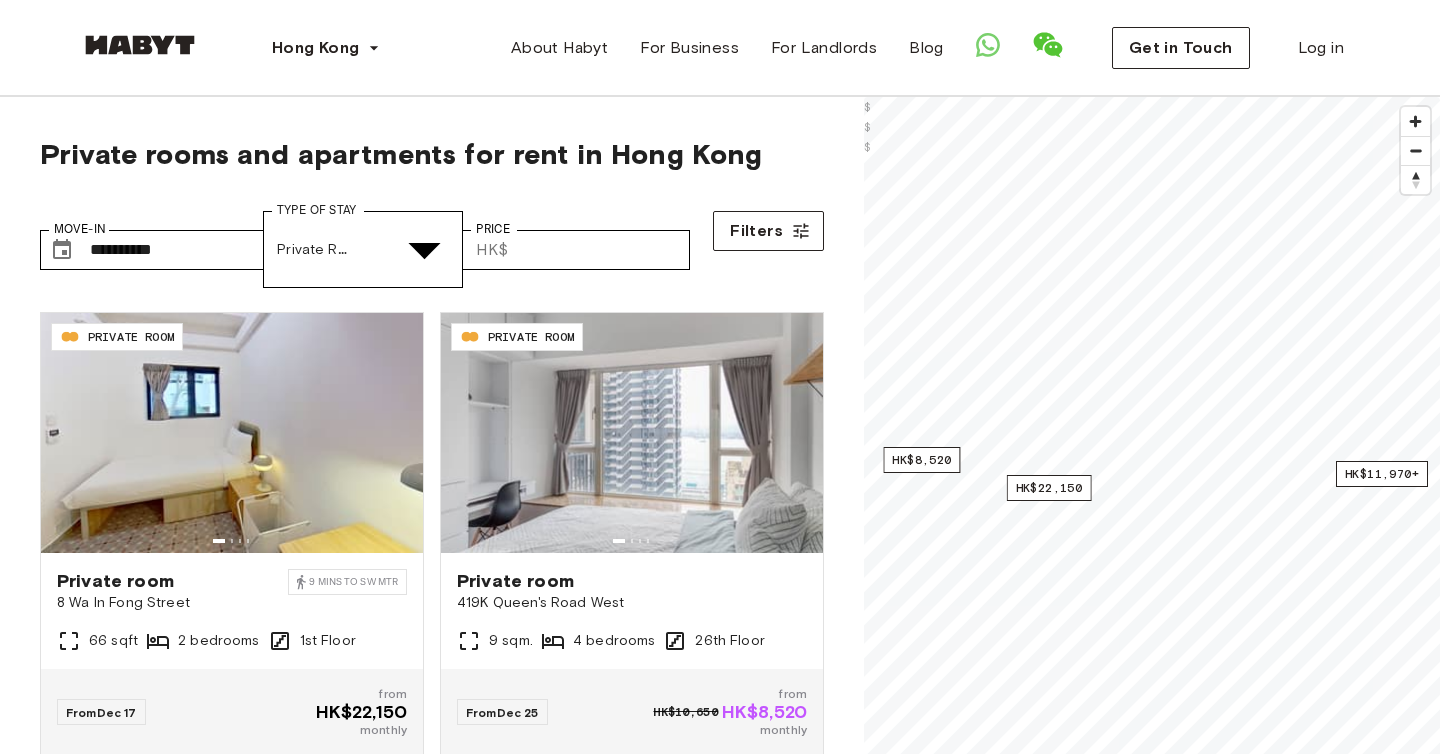 click on "Shared Room" at bounding box center (740, 4924) 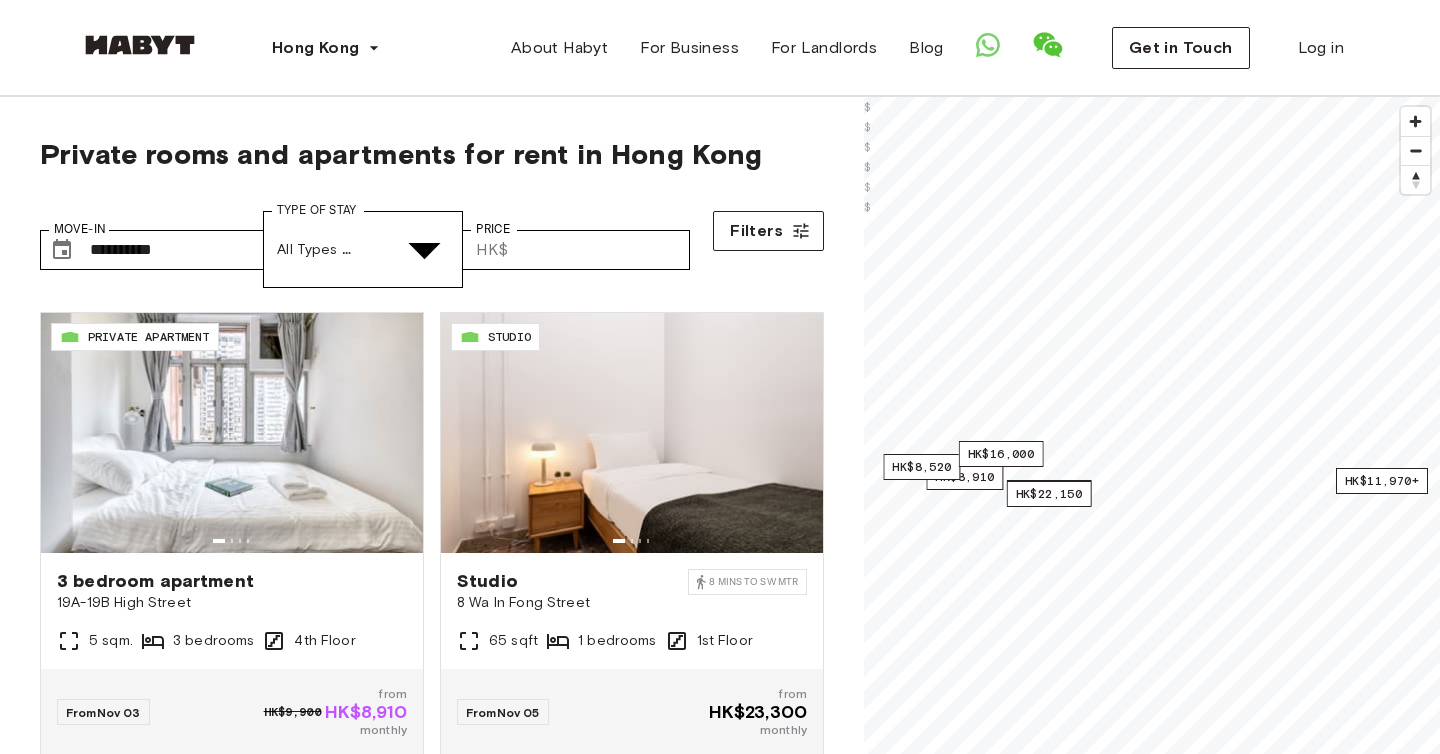 click on "Private apartment" at bounding box center [740, 5011] 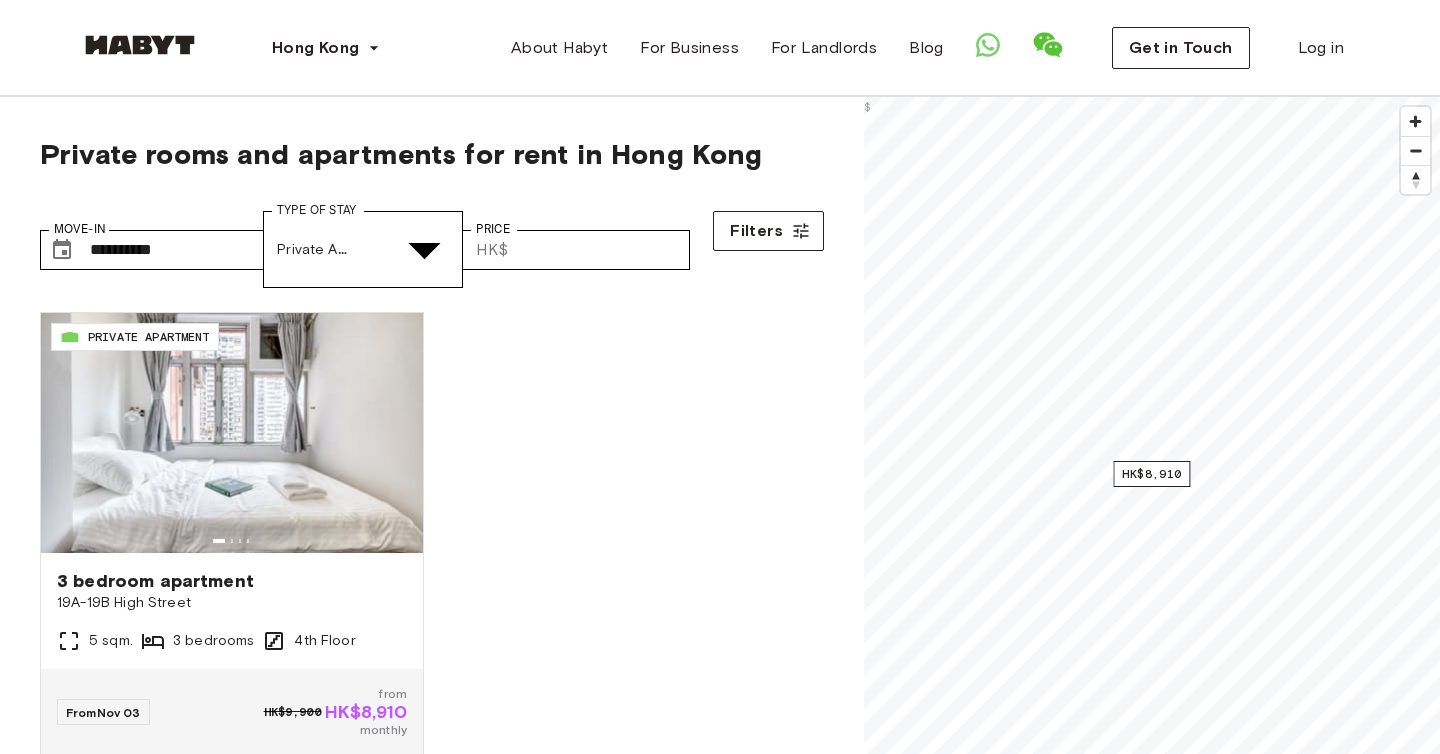 click at bounding box center [720, 4738] 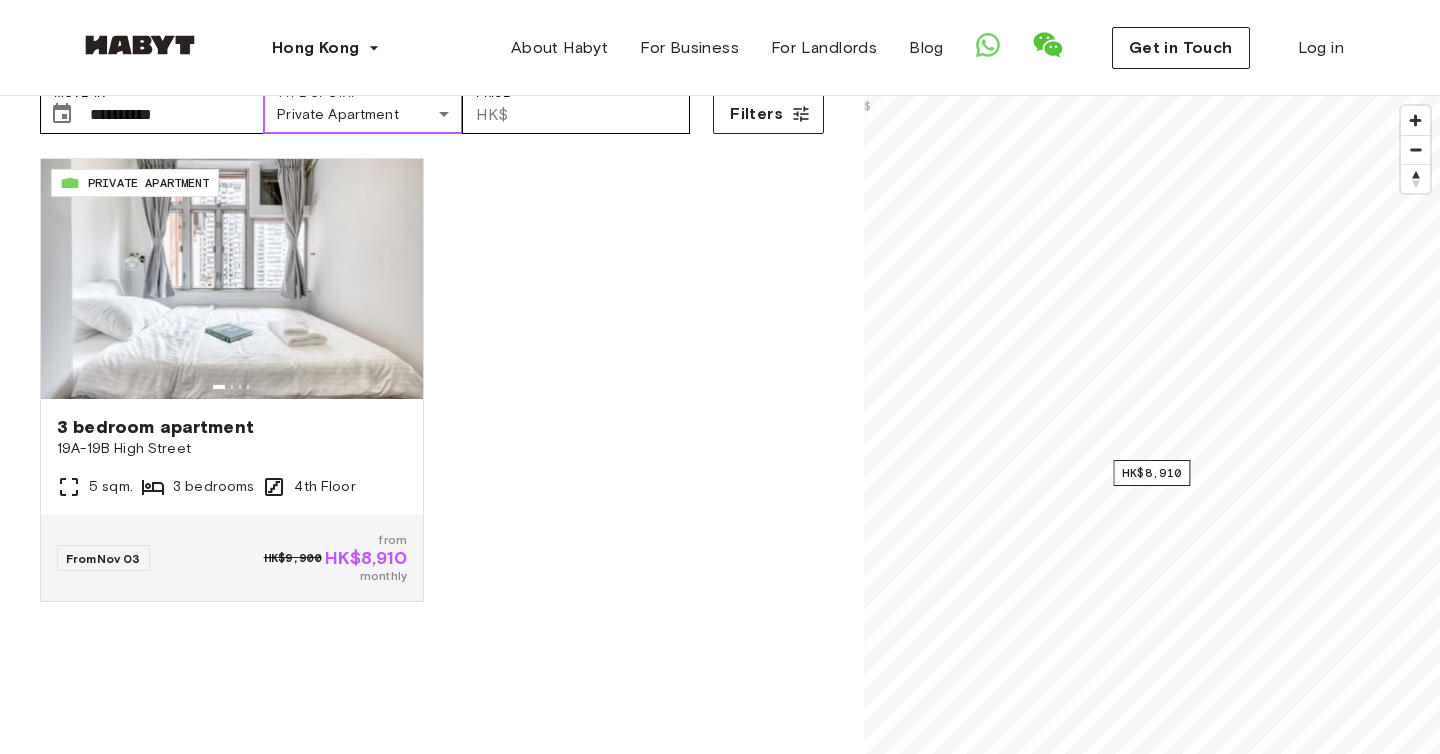scroll, scrollTop: 65, scrollLeft: 0, axis: vertical 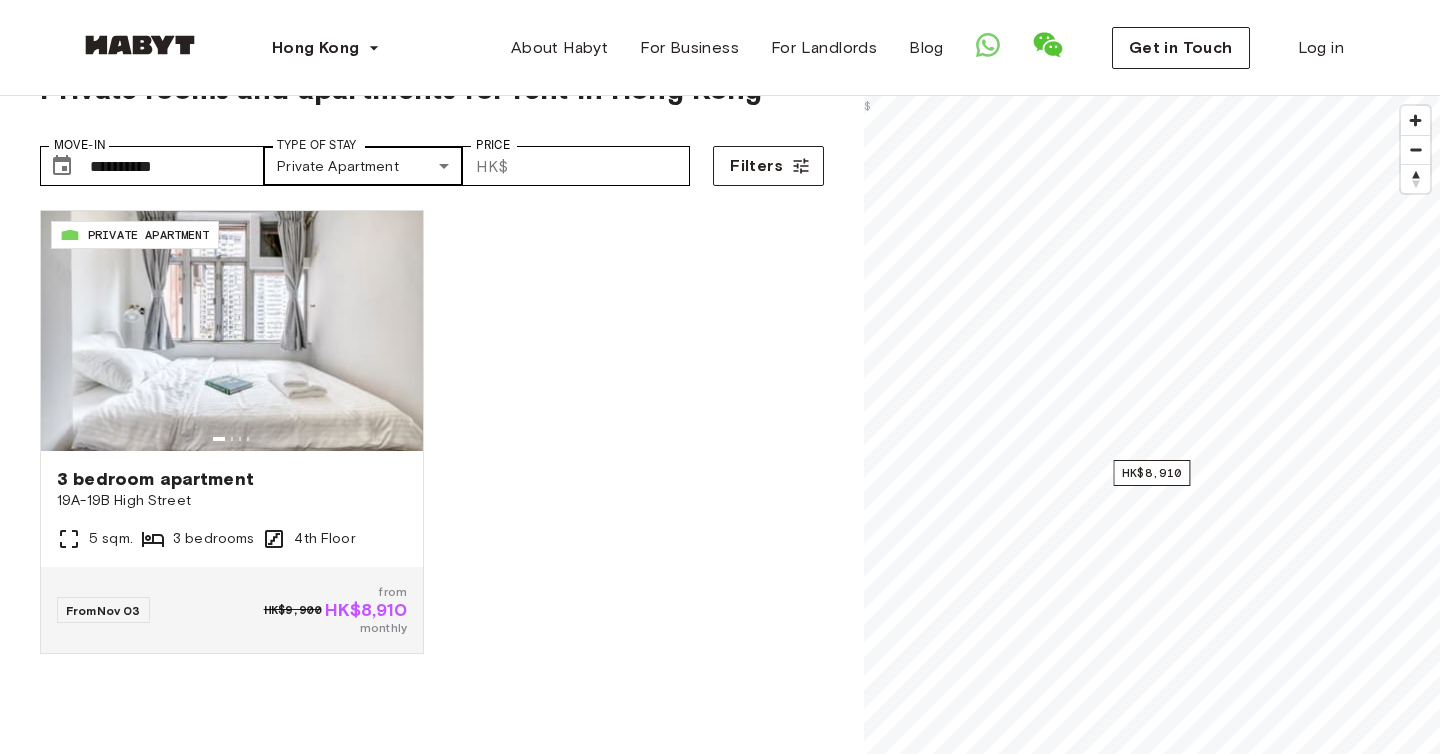 click on "**********" at bounding box center [720, 2277] 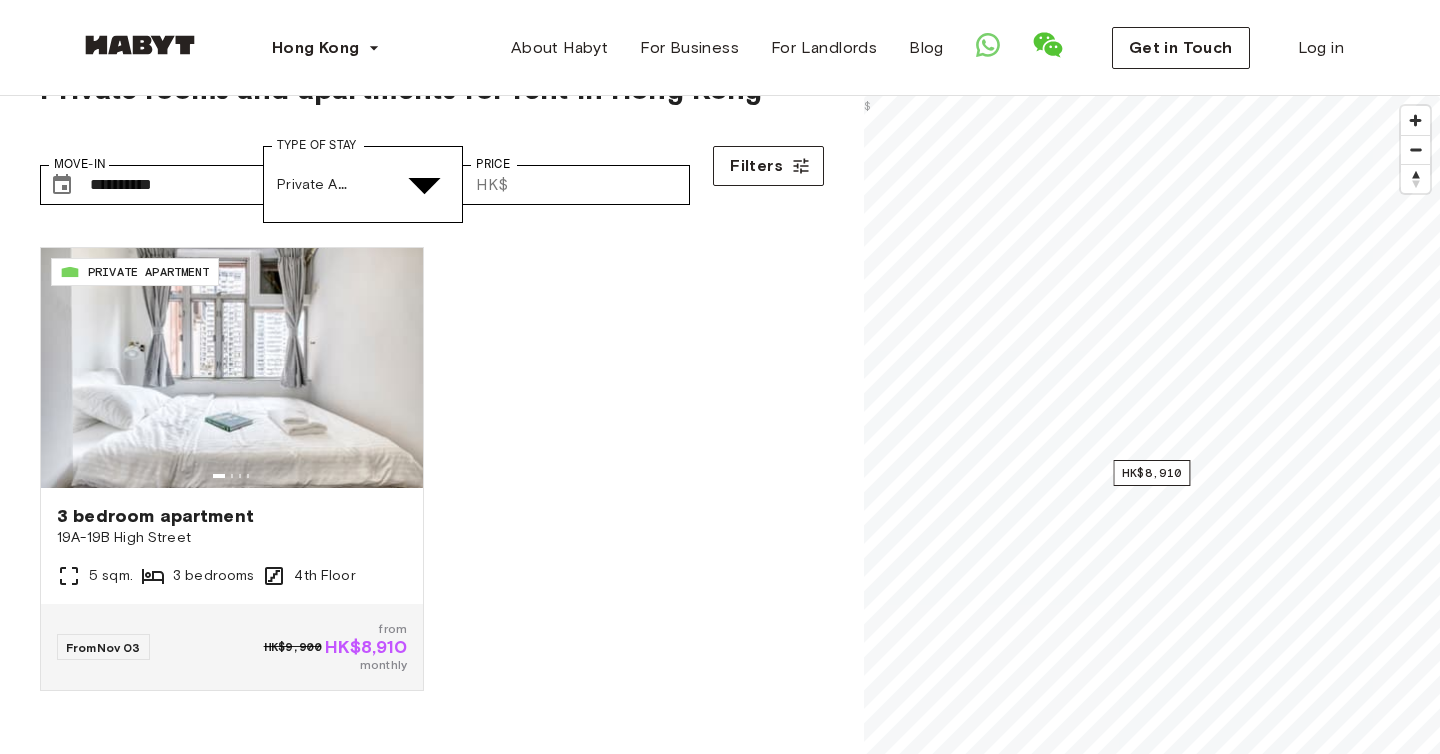 click on "Shared Room" at bounding box center (740, 4859) 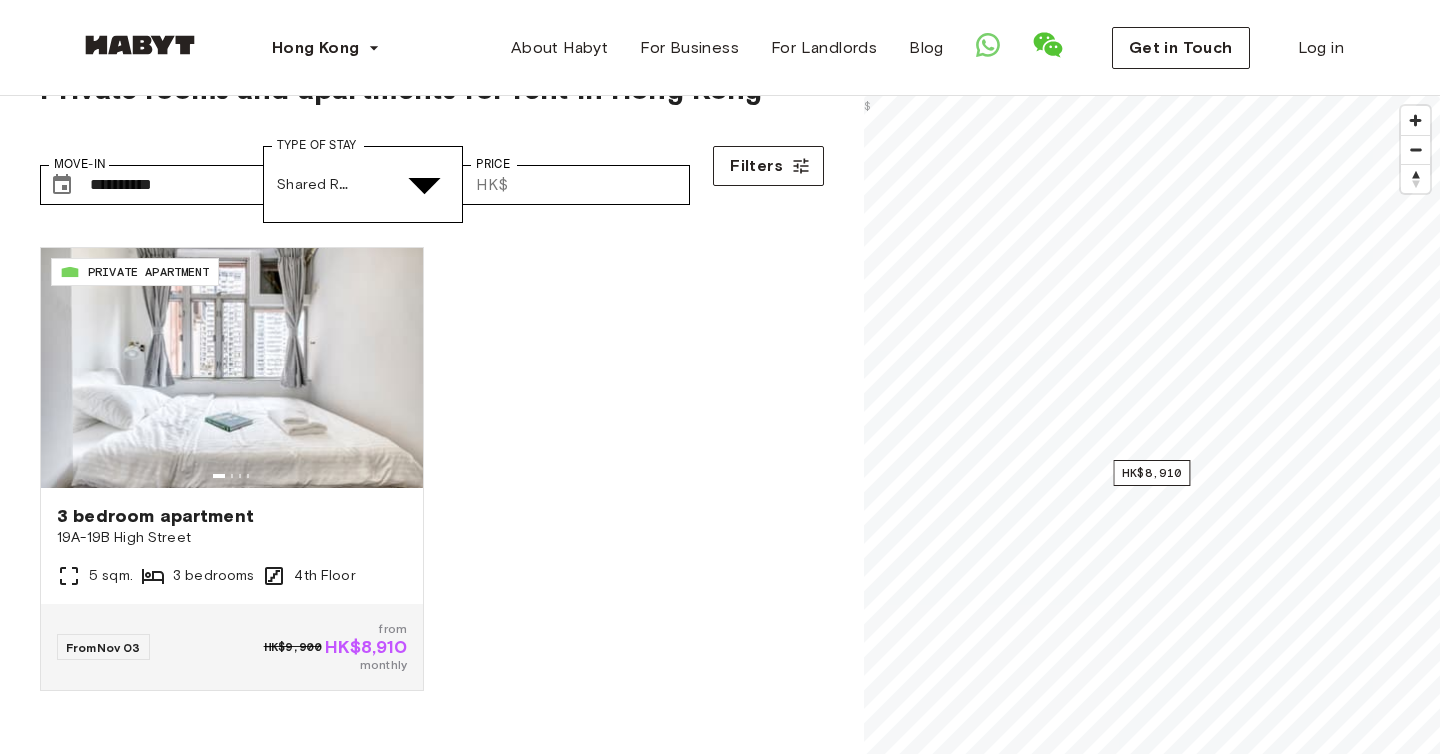 click on "Shared Room" at bounding box center (740, 4859) 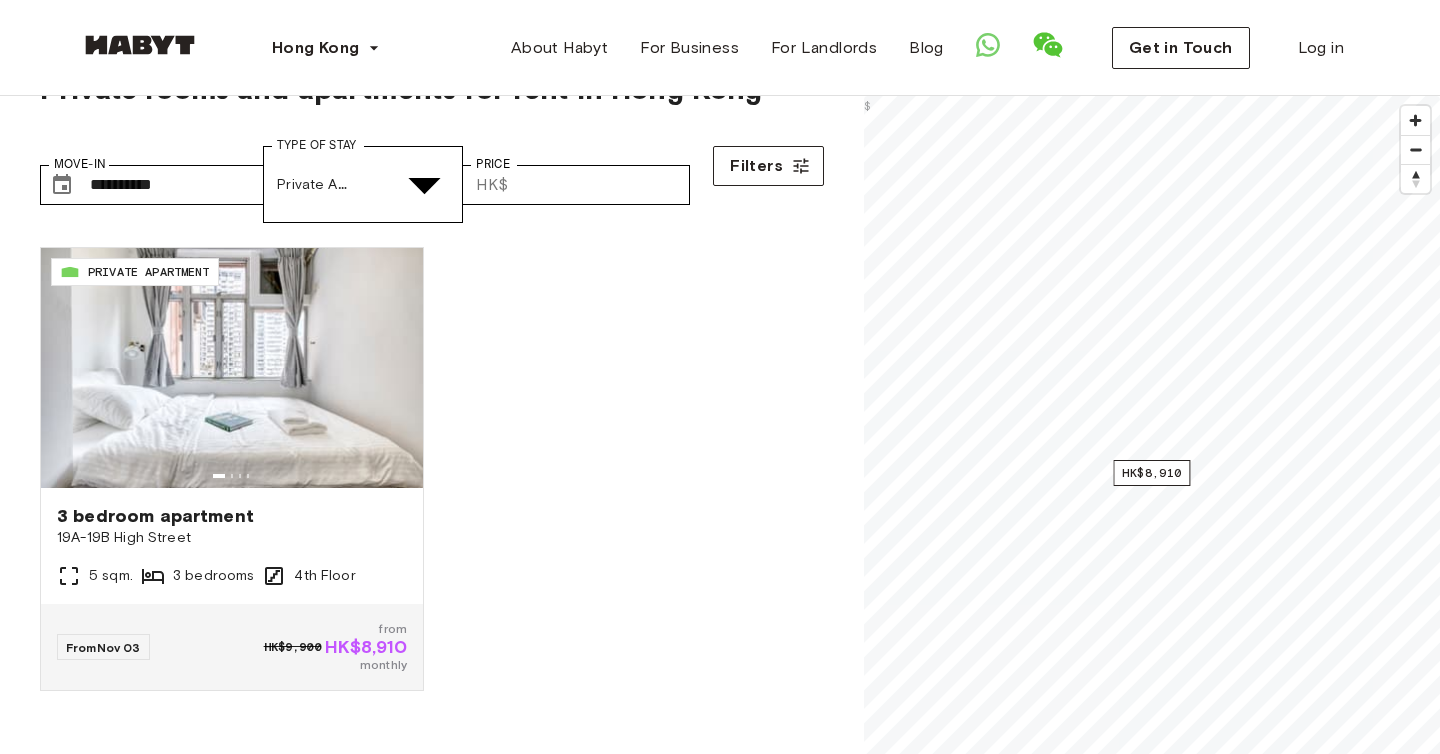click on "Private apartment" at bounding box center [740, 4922] 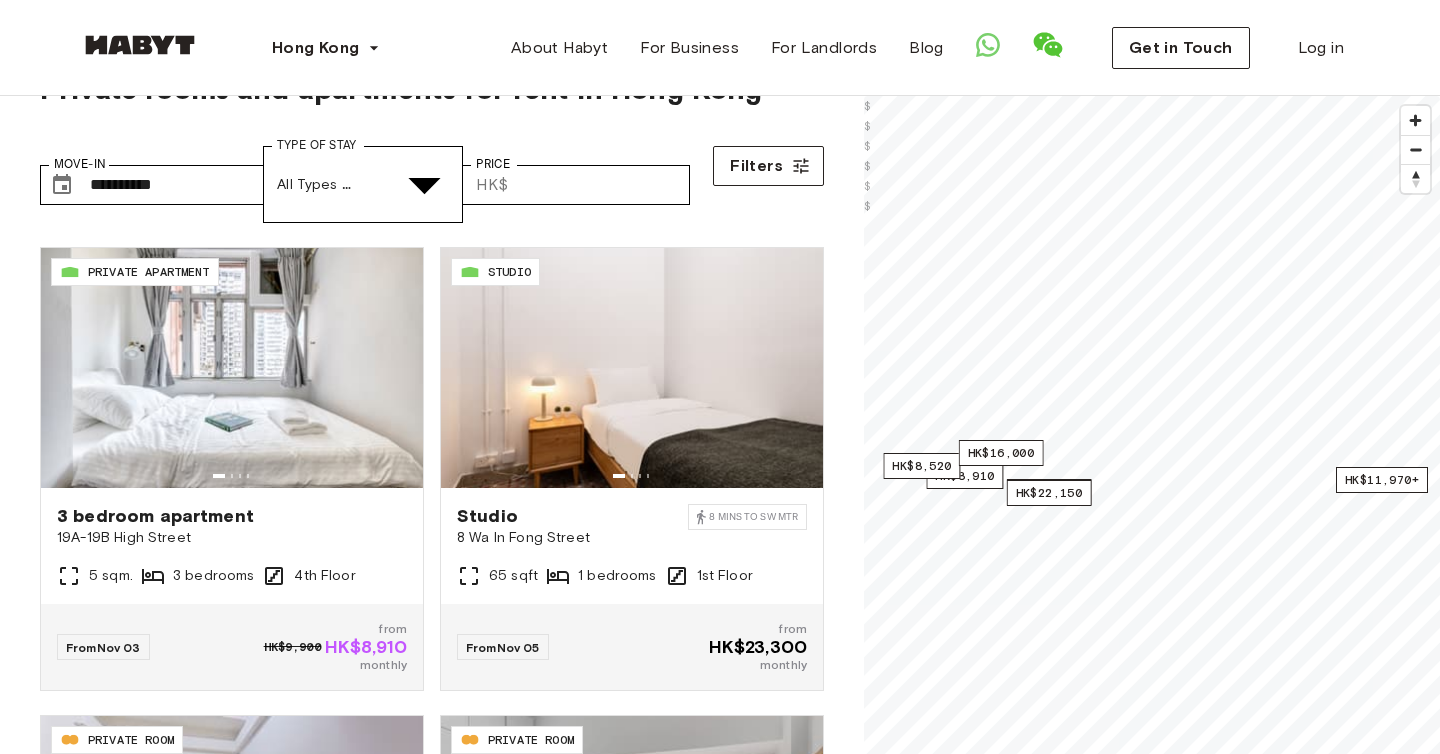 click on "Private Room" at bounding box center [740, 4772] 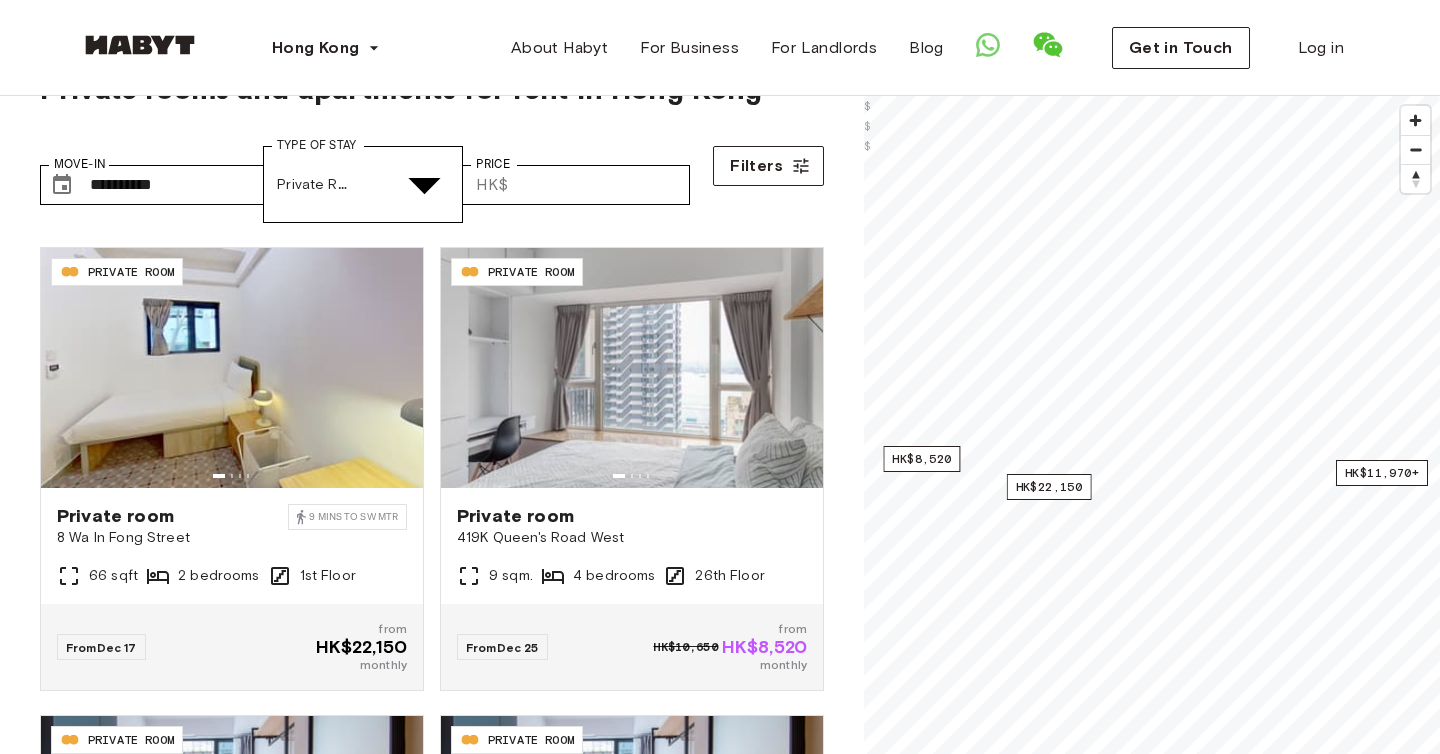 click at bounding box center [720, 4673] 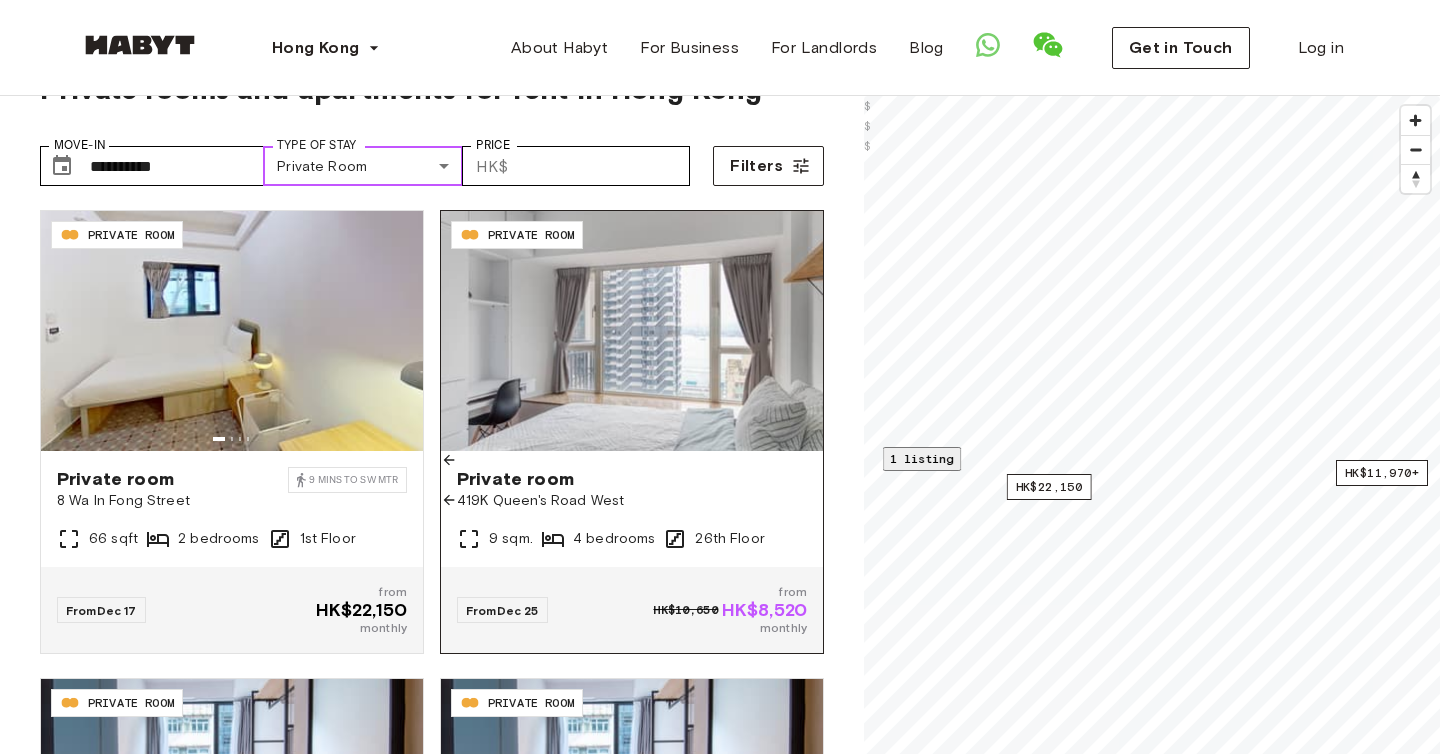 click at bounding box center [632, 331] 